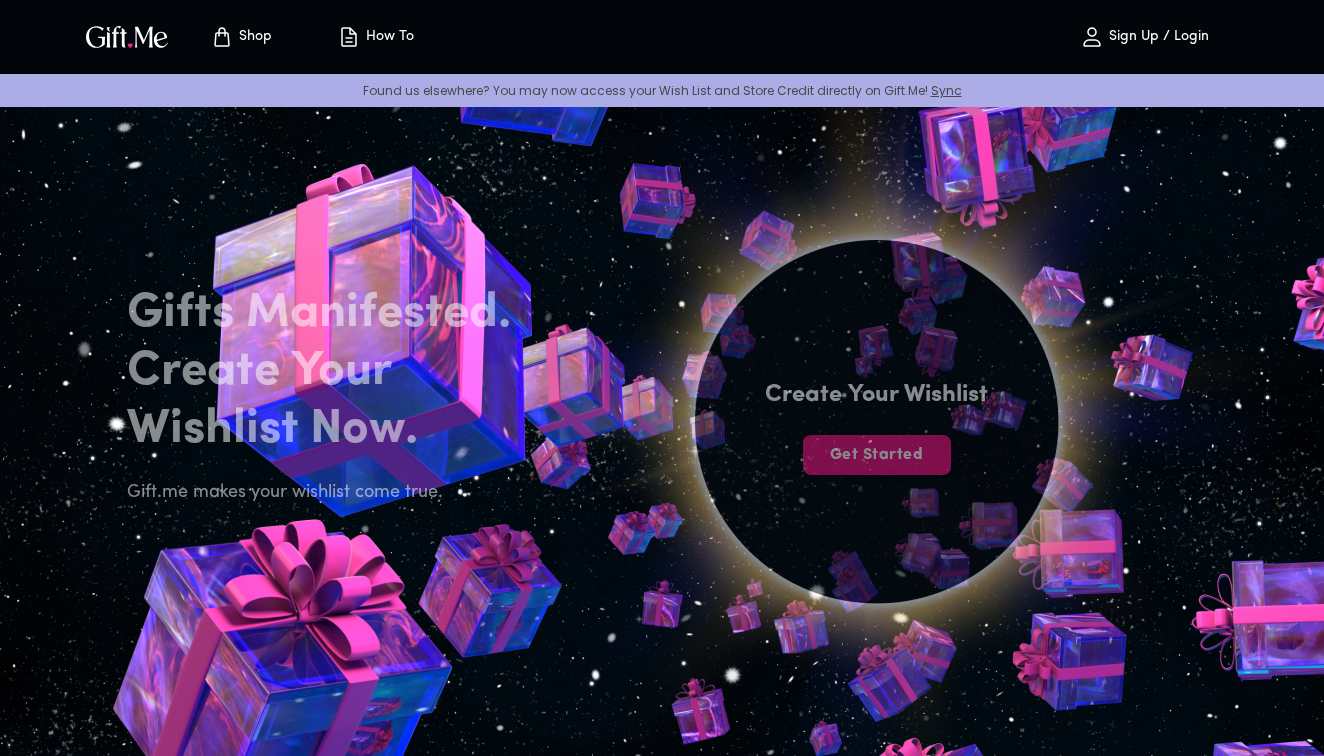 scroll, scrollTop: 0, scrollLeft: 0, axis: both 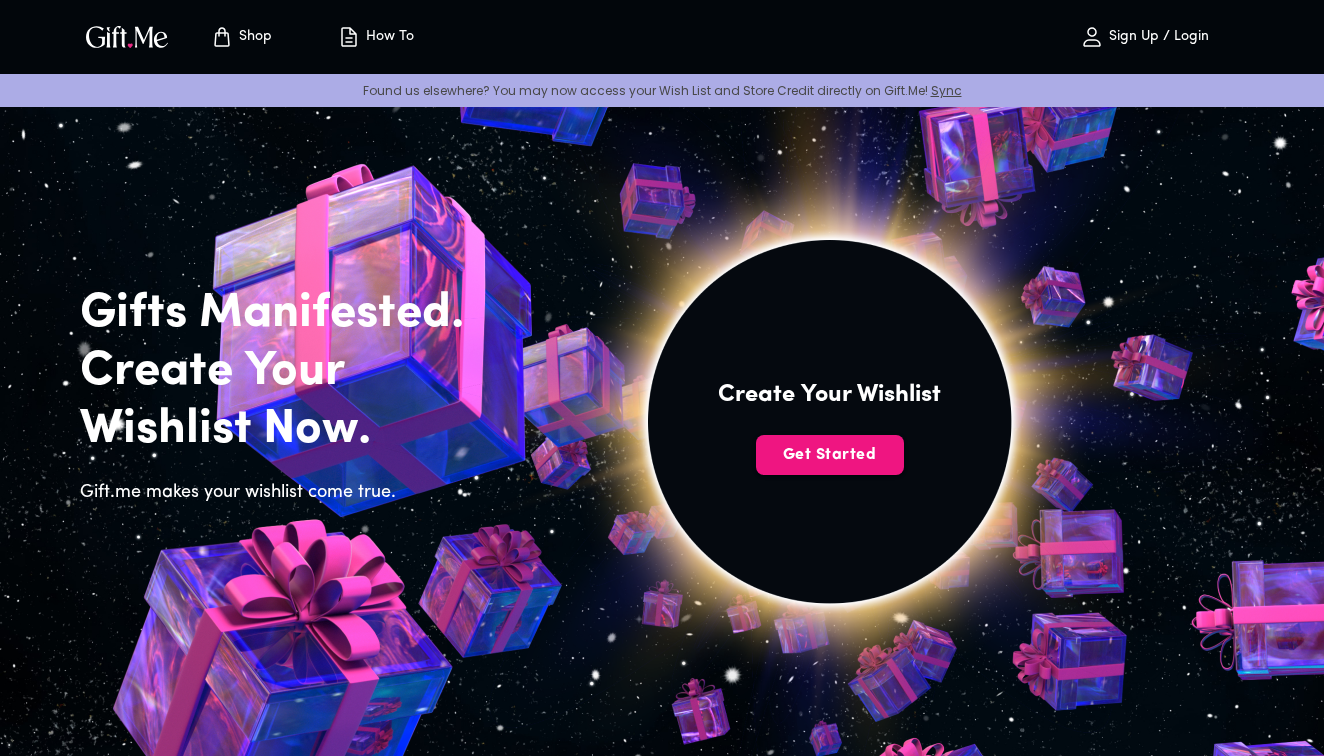 click on "Sign Up / Login" at bounding box center (1156, 37) 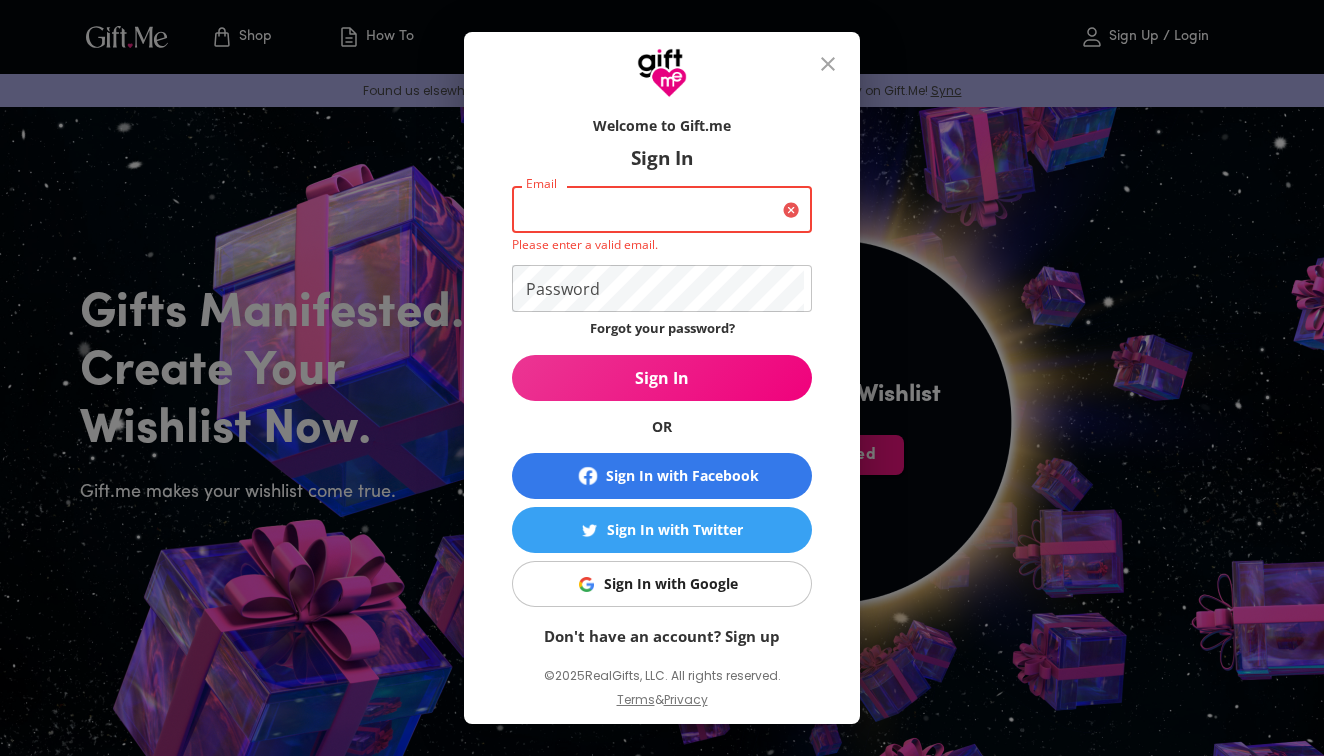 paste on "lilykyle313@gmail.com" 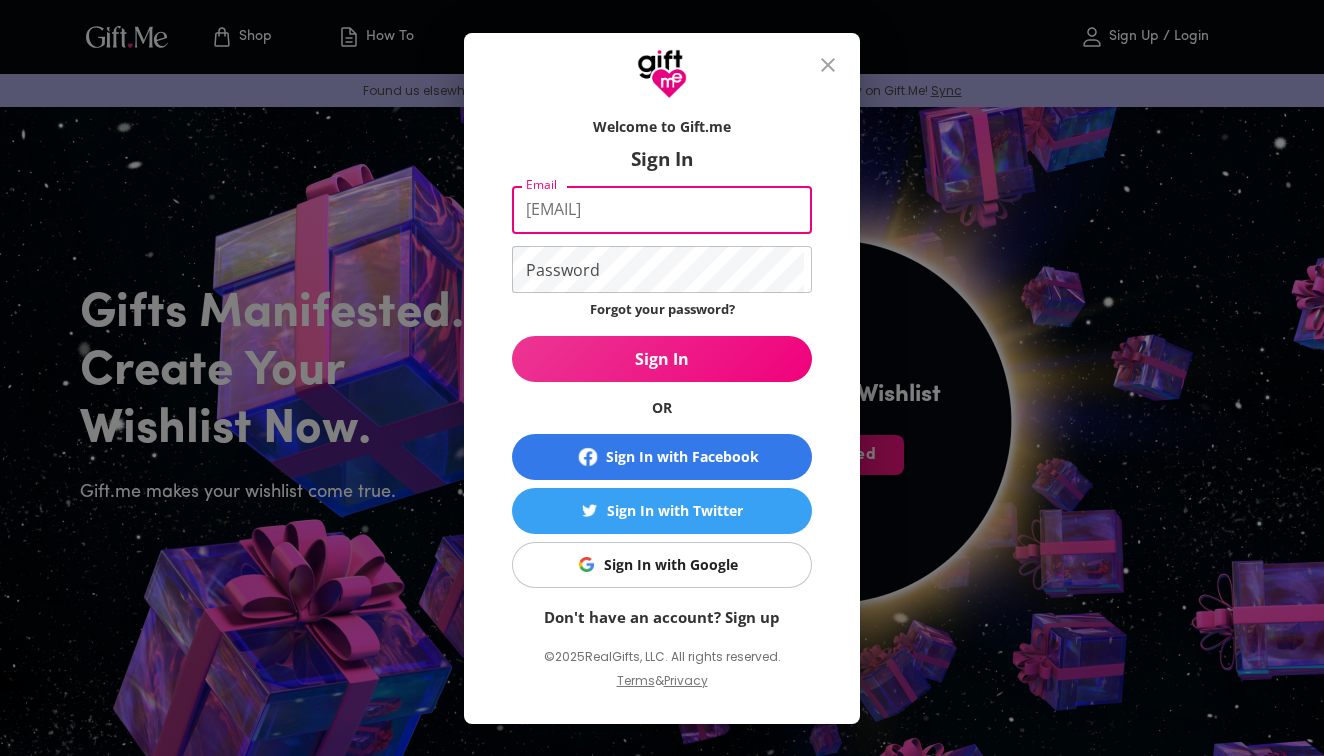 type on "lilykyle313@gmail.com" 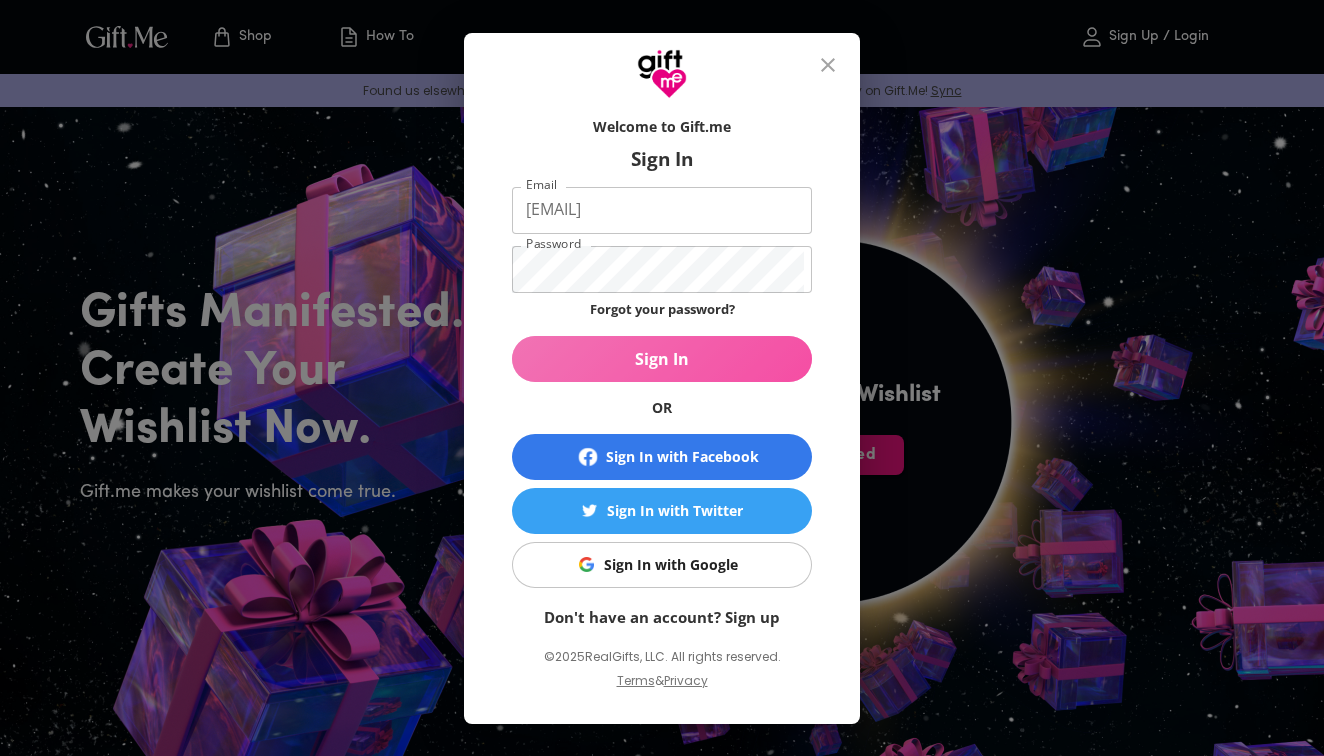 click on "Sign In" at bounding box center [662, 359] 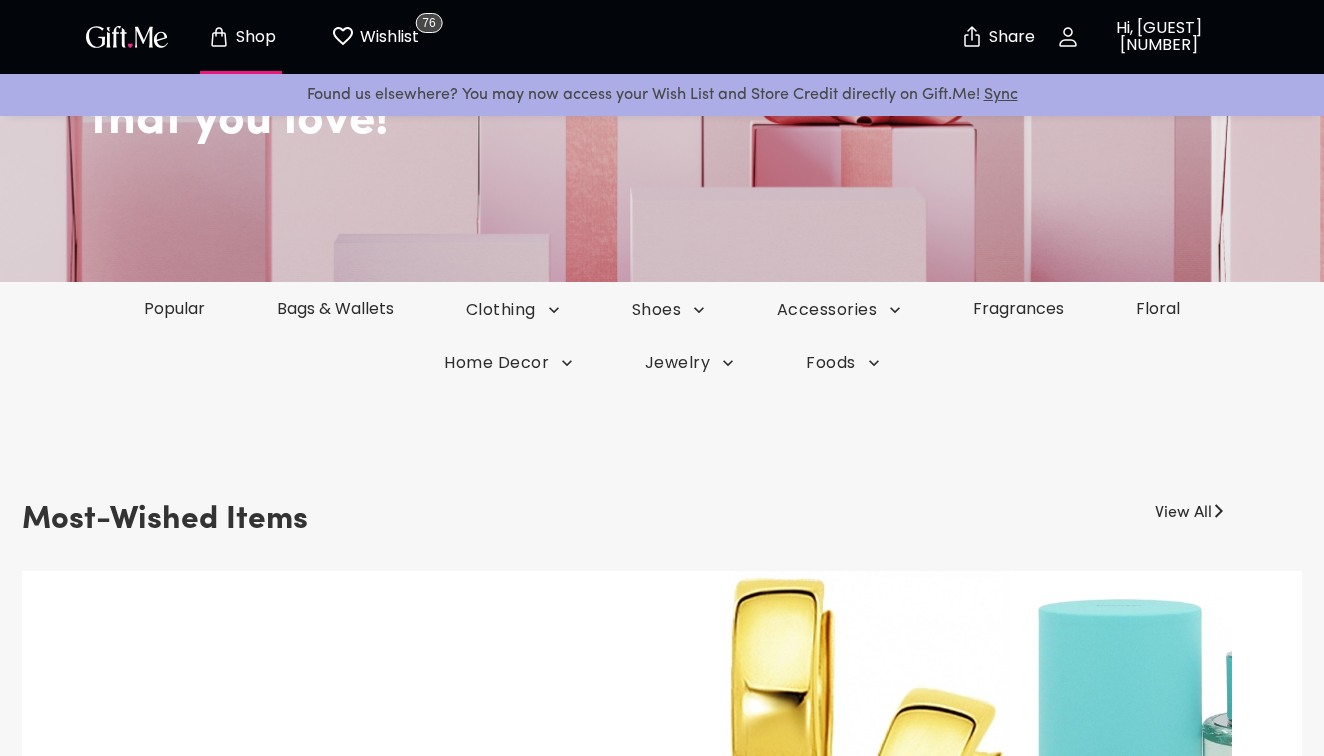 scroll, scrollTop: 269, scrollLeft: 0, axis: vertical 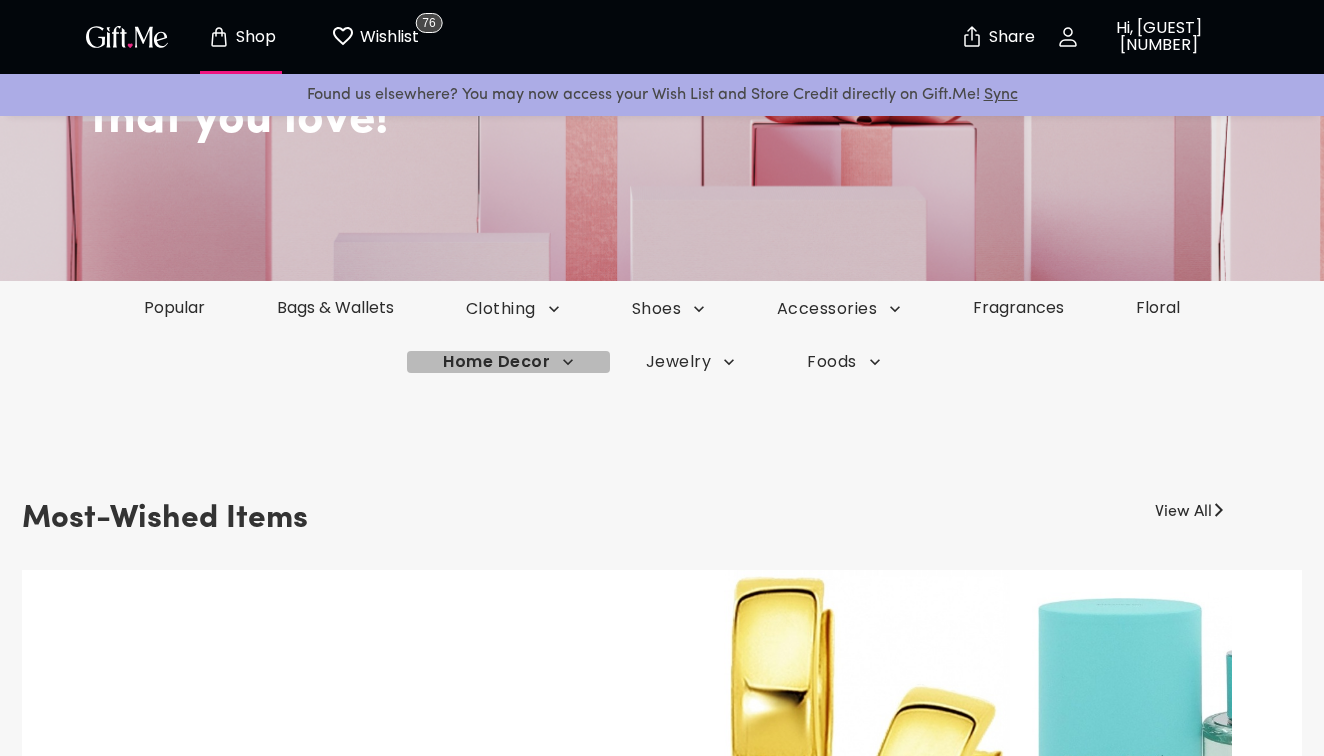 click 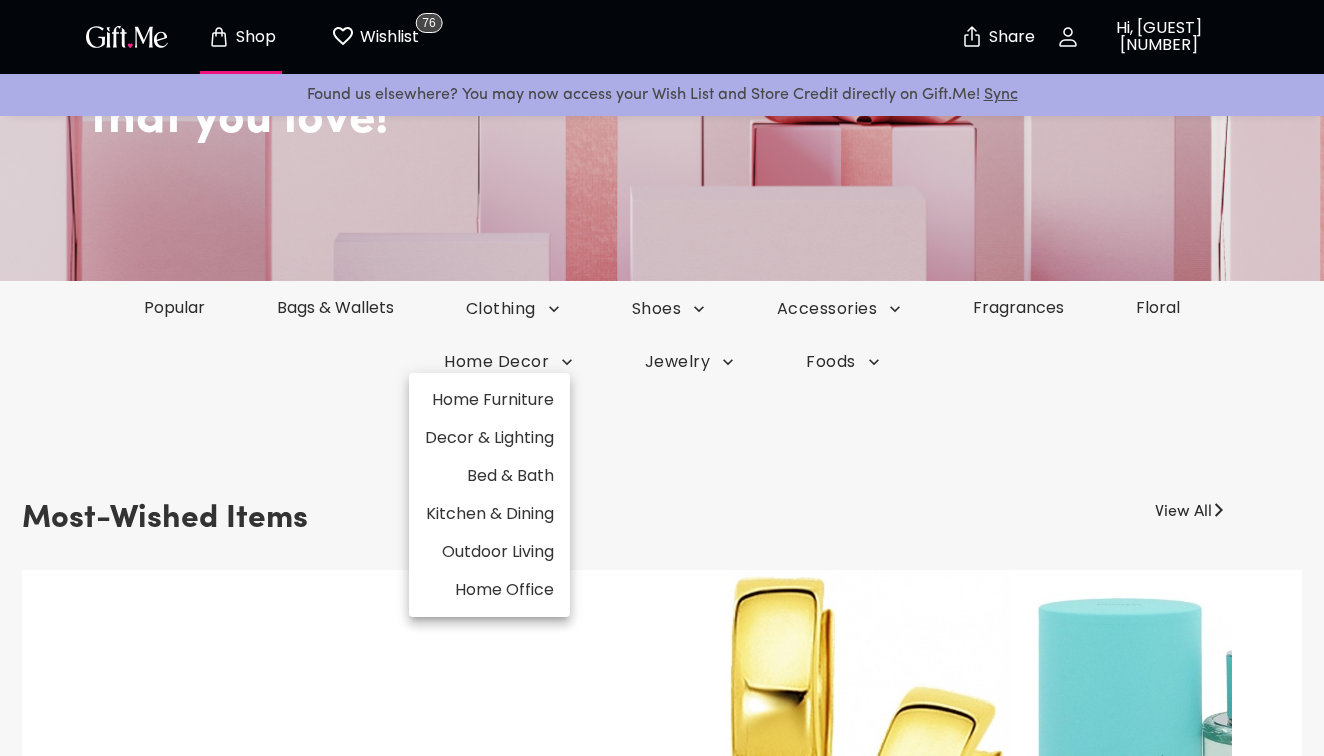 click on "Home Furniture" at bounding box center [489, 400] 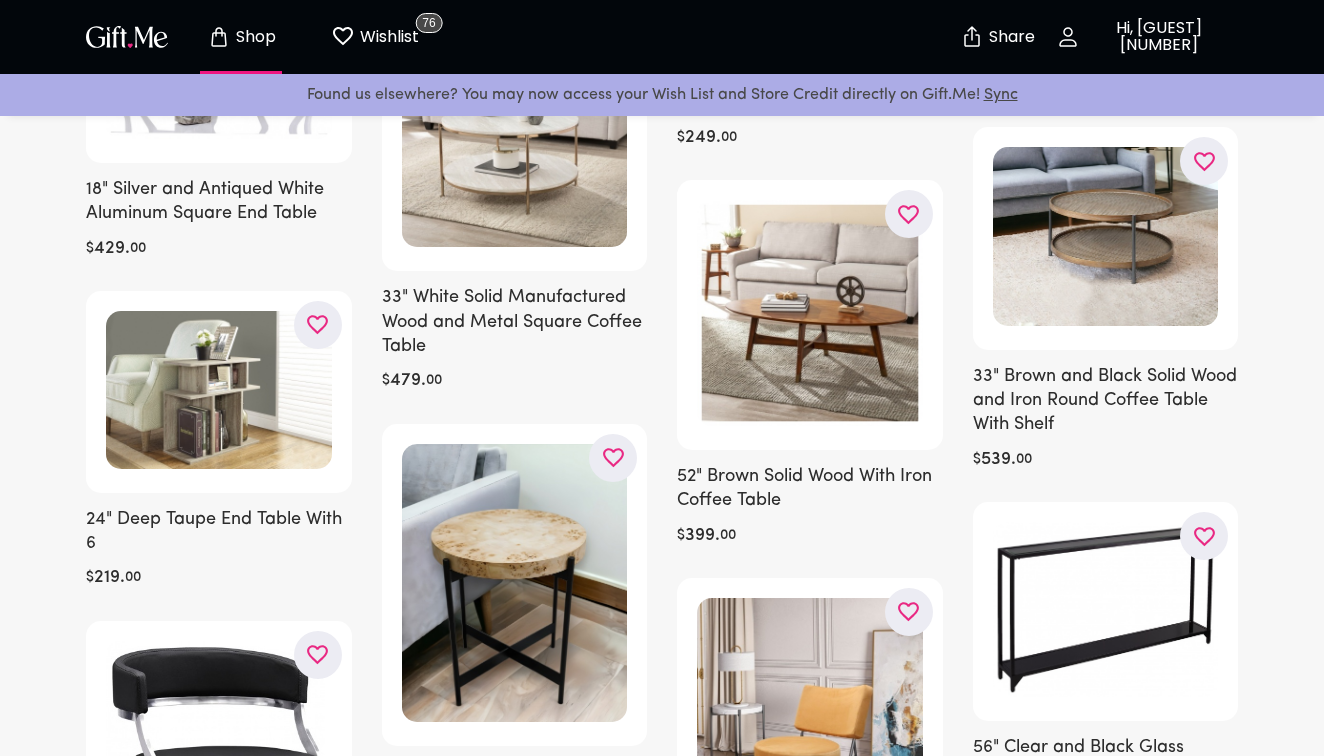scroll, scrollTop: 3119, scrollLeft: 0, axis: vertical 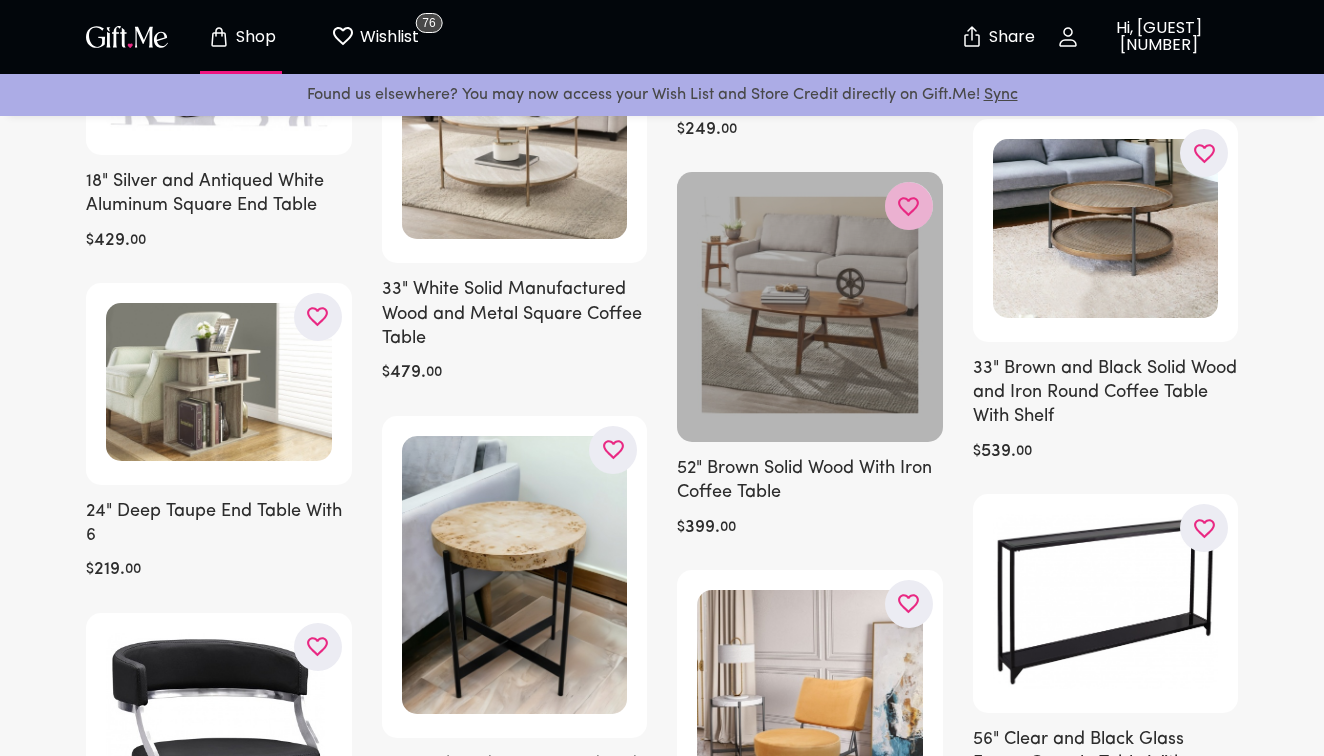 click 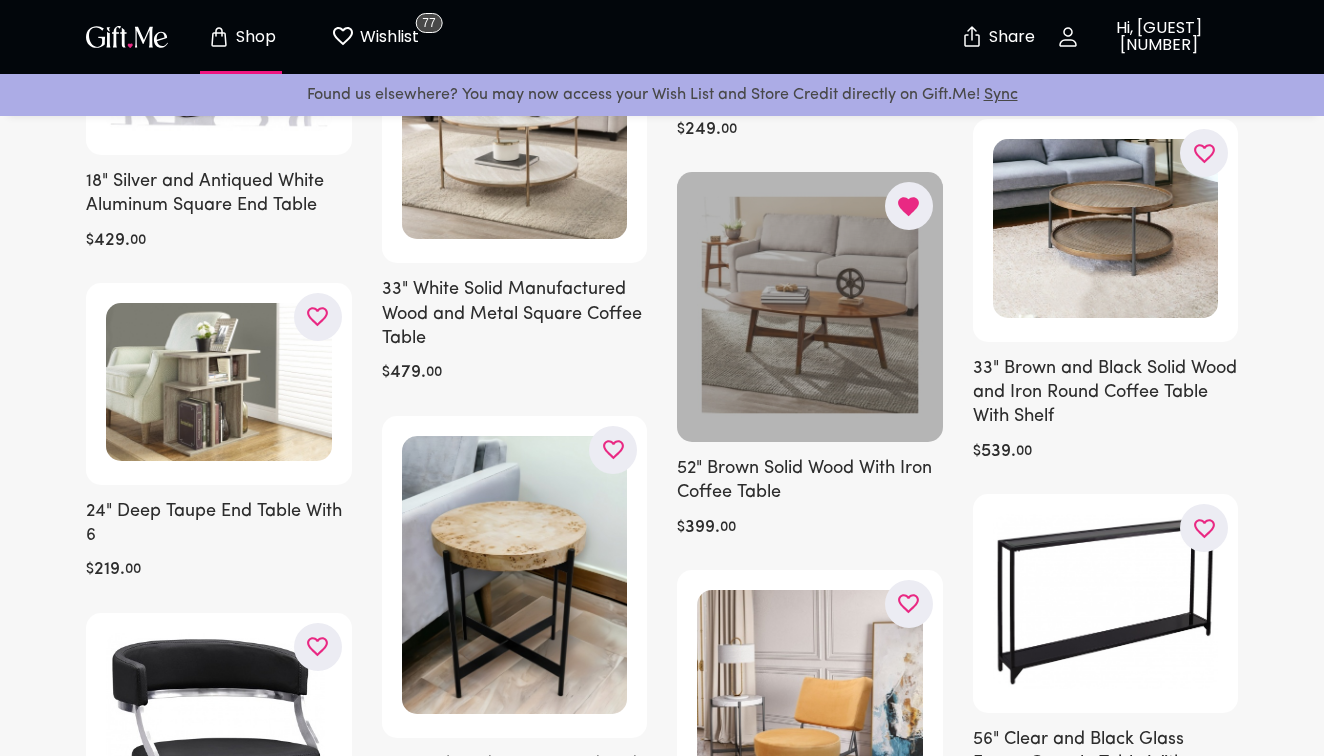 type 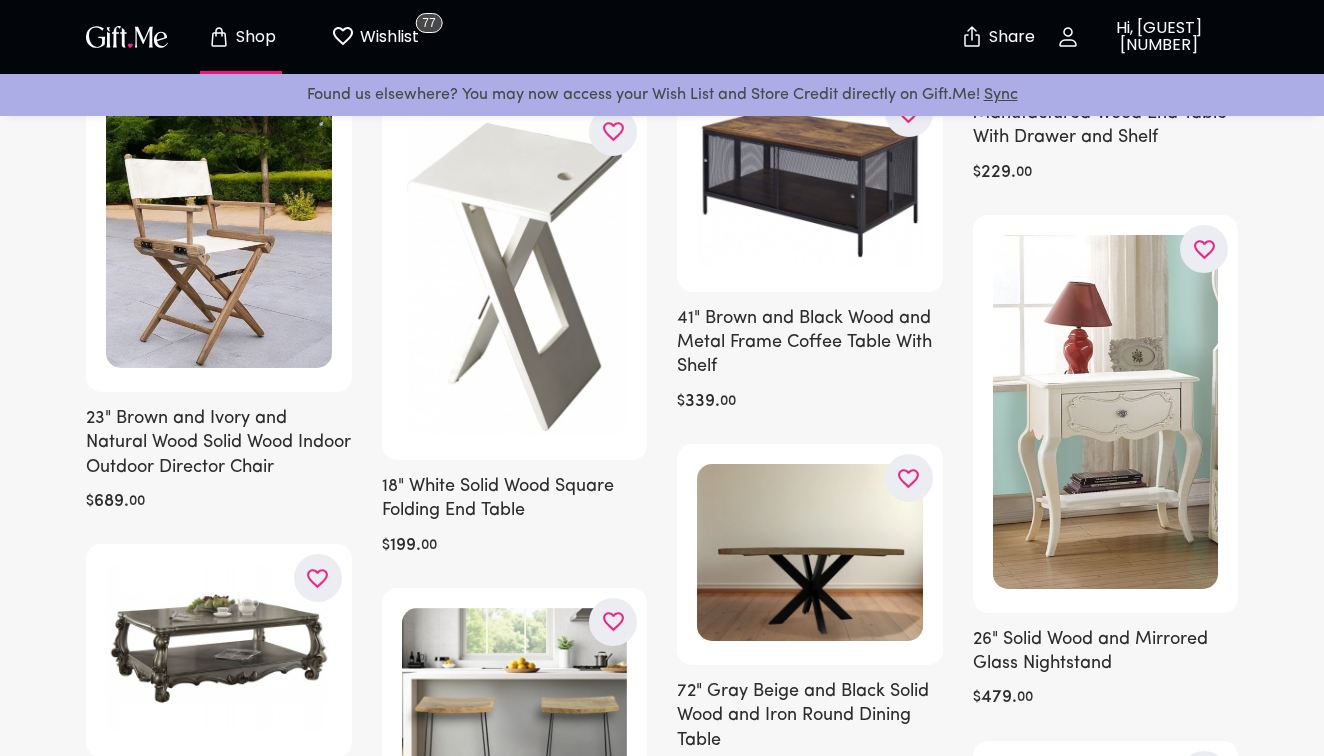 scroll, scrollTop: 8618, scrollLeft: 0, axis: vertical 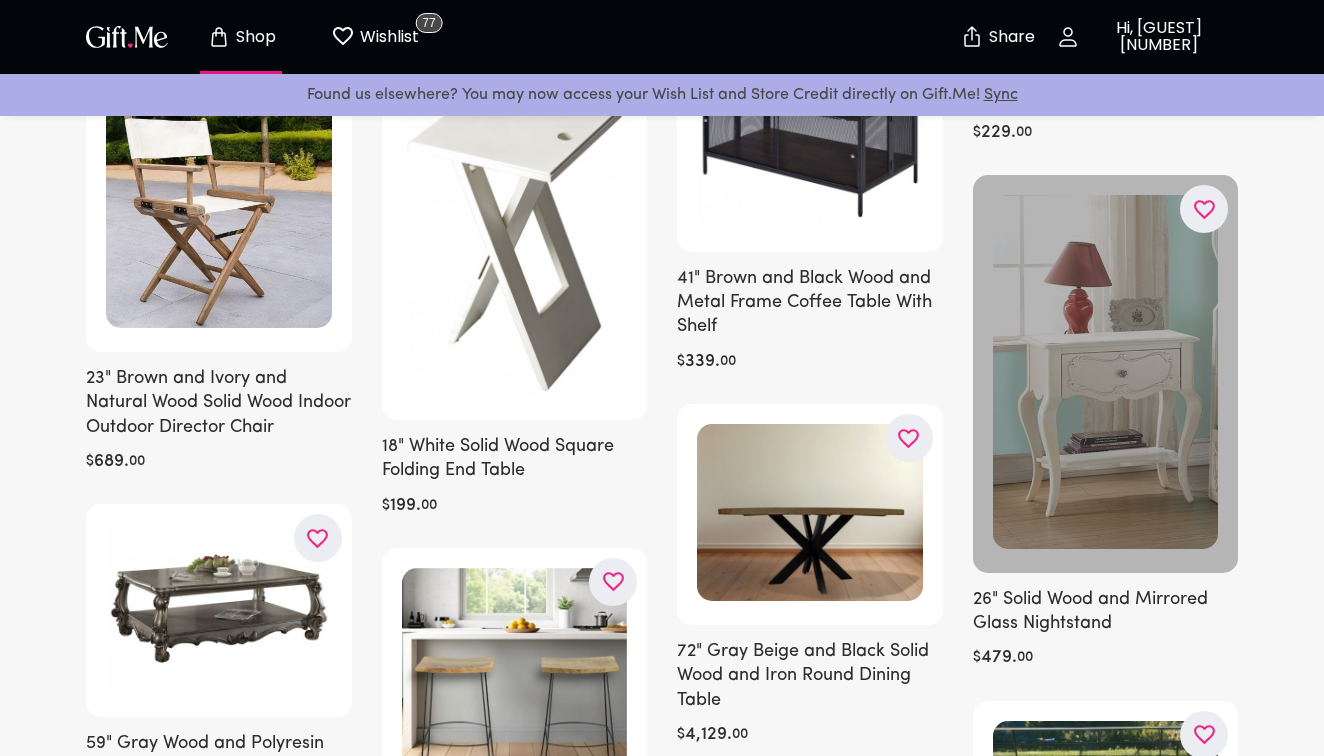click 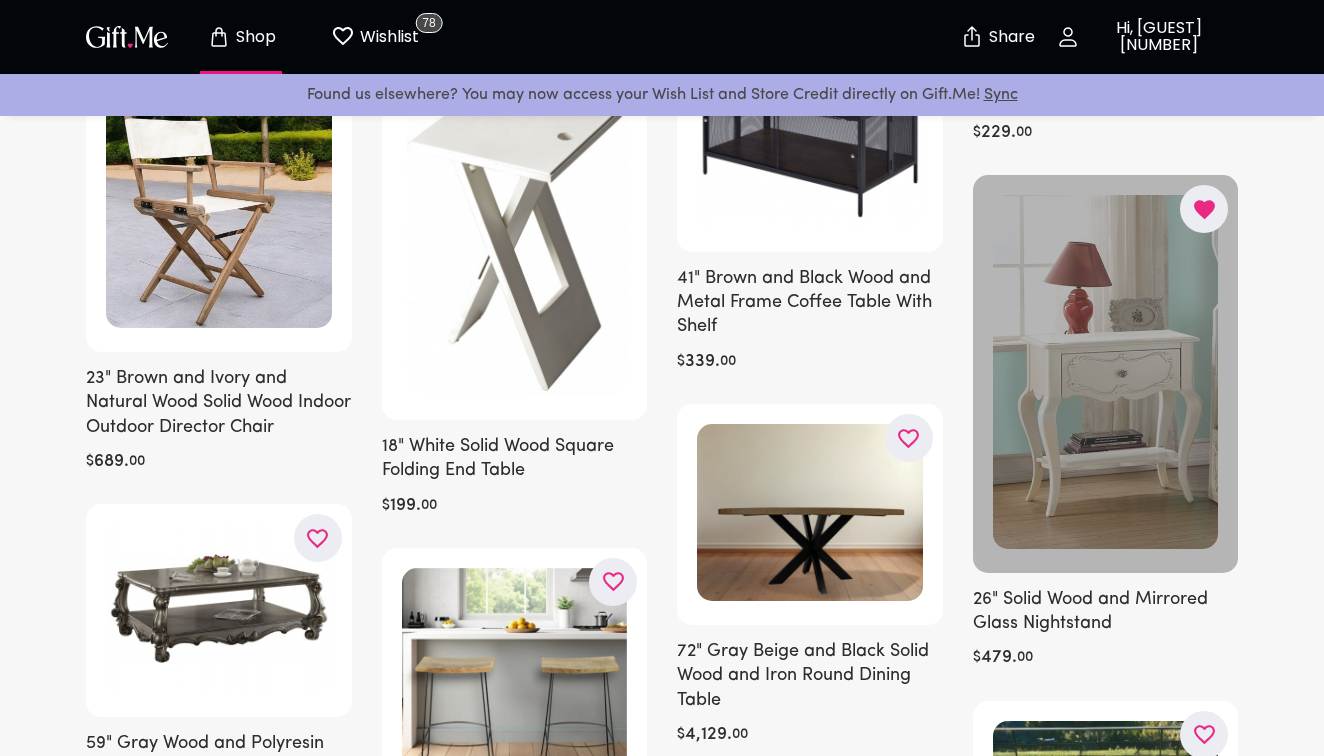 type 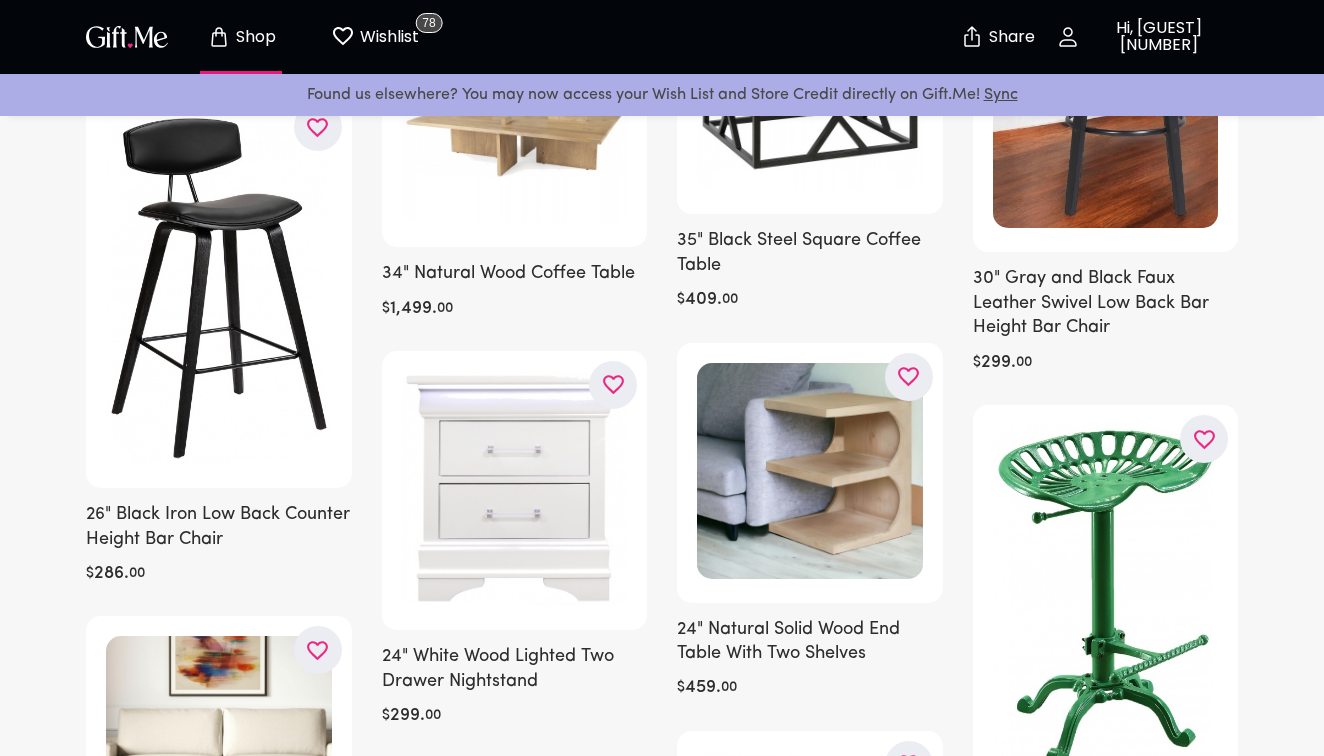 scroll, scrollTop: 11460, scrollLeft: 0, axis: vertical 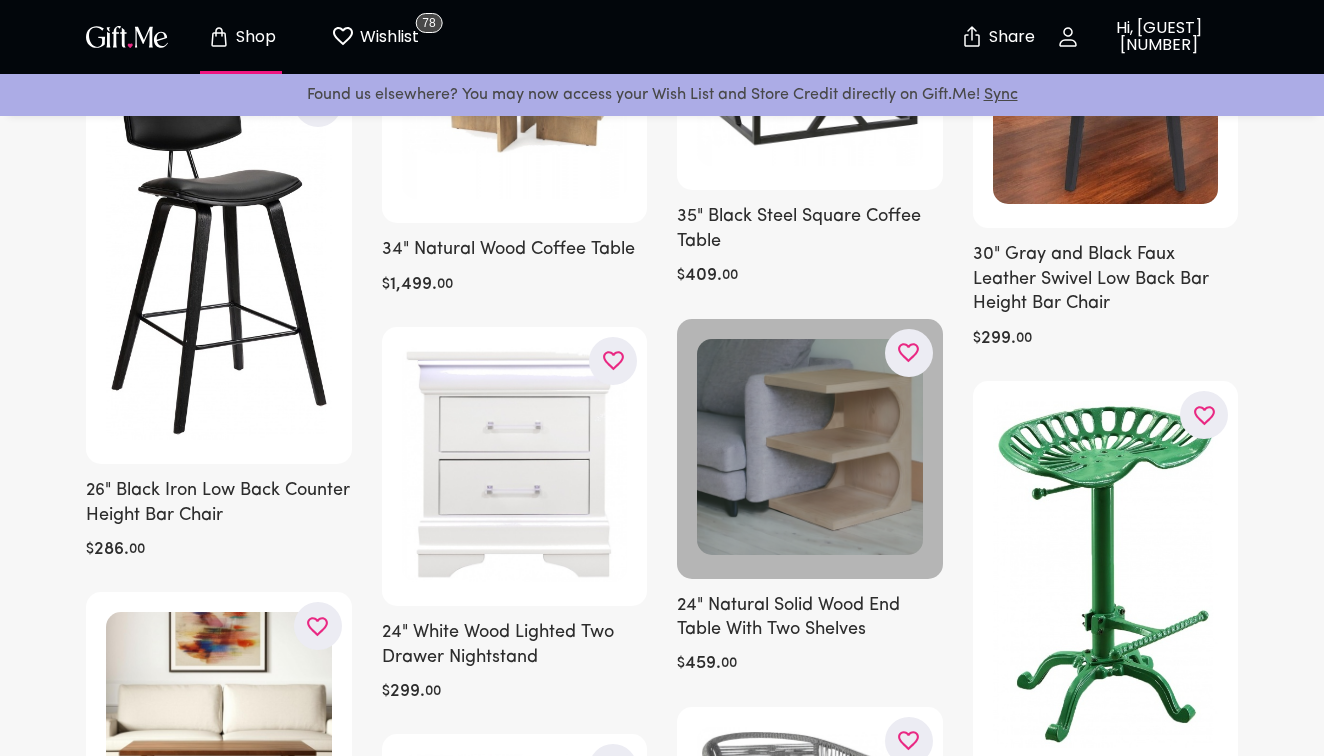 click 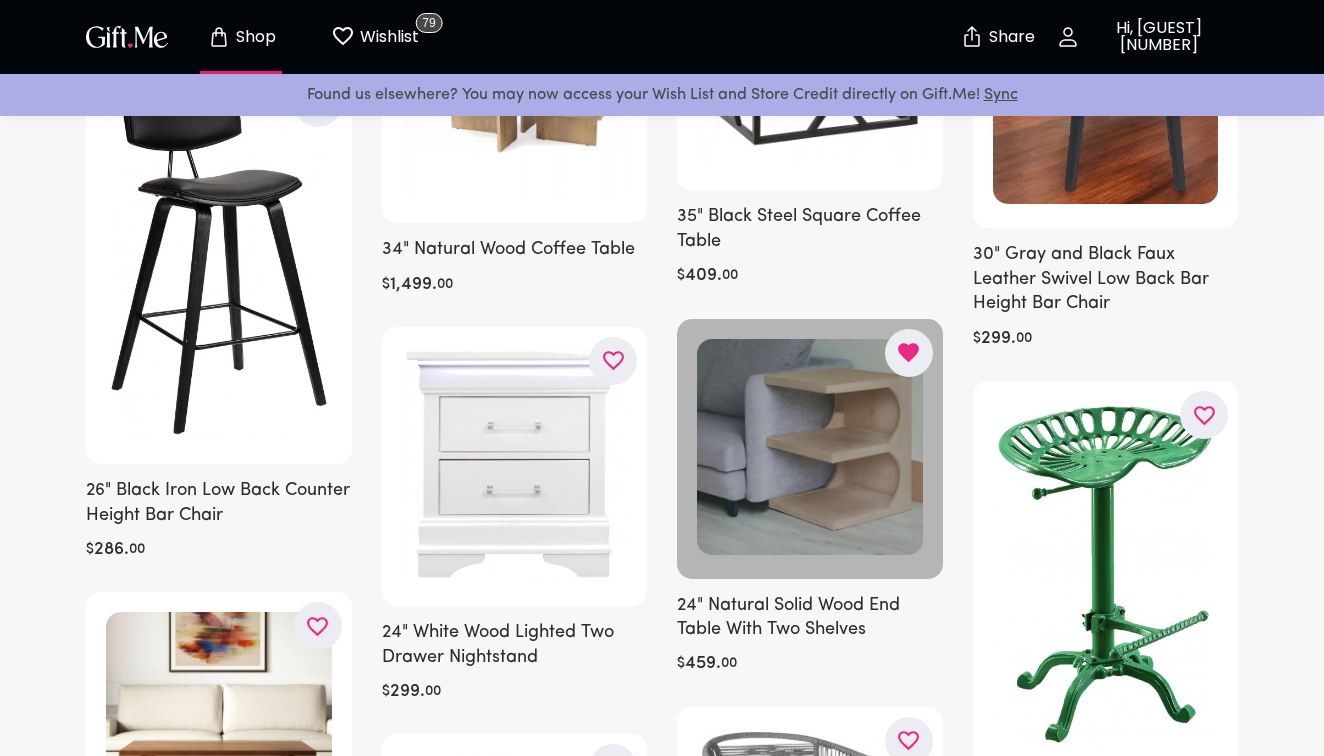 type 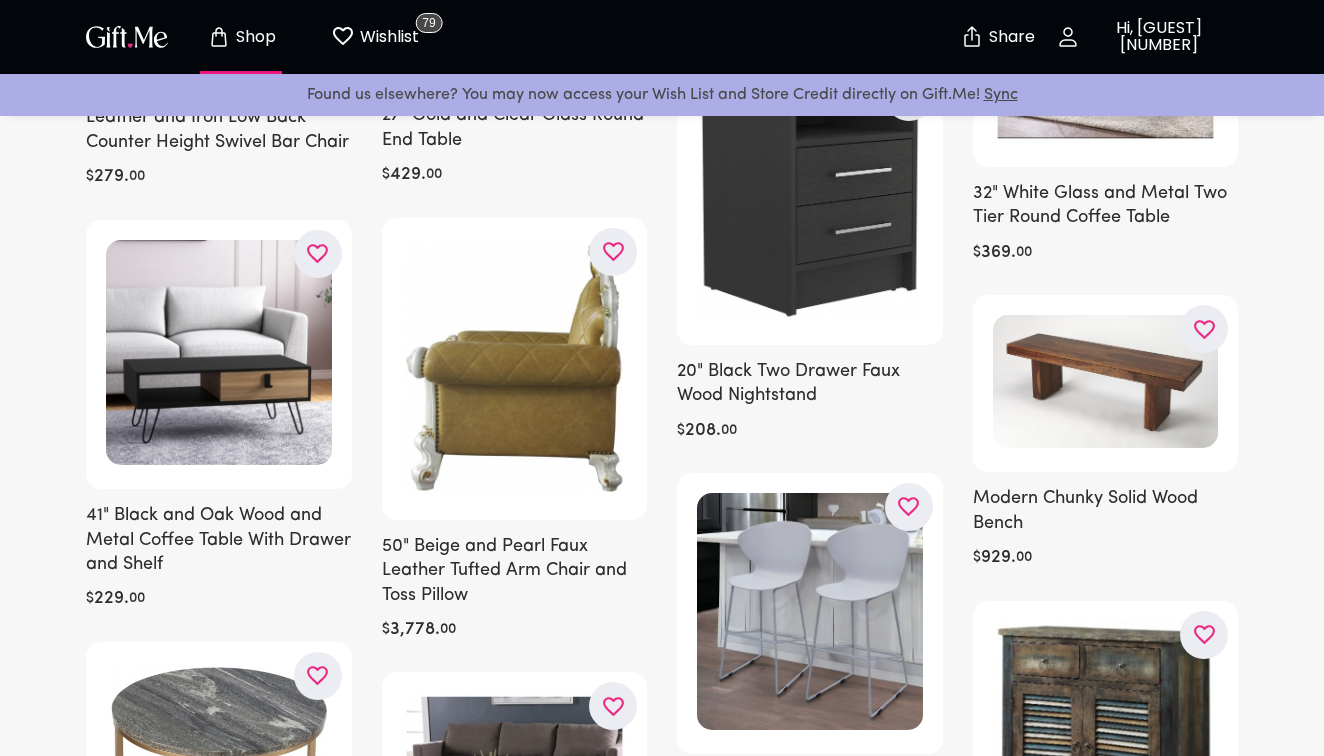 scroll, scrollTop: 18736, scrollLeft: 0, axis: vertical 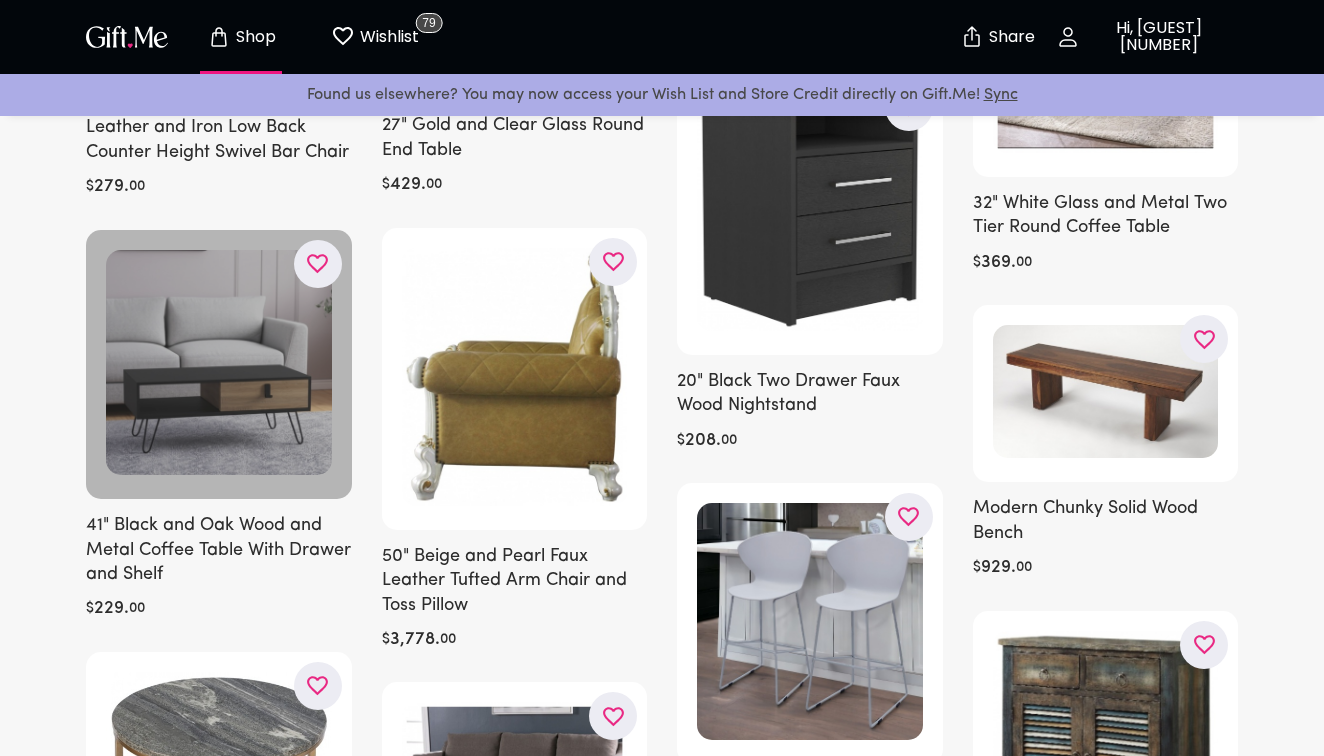 click 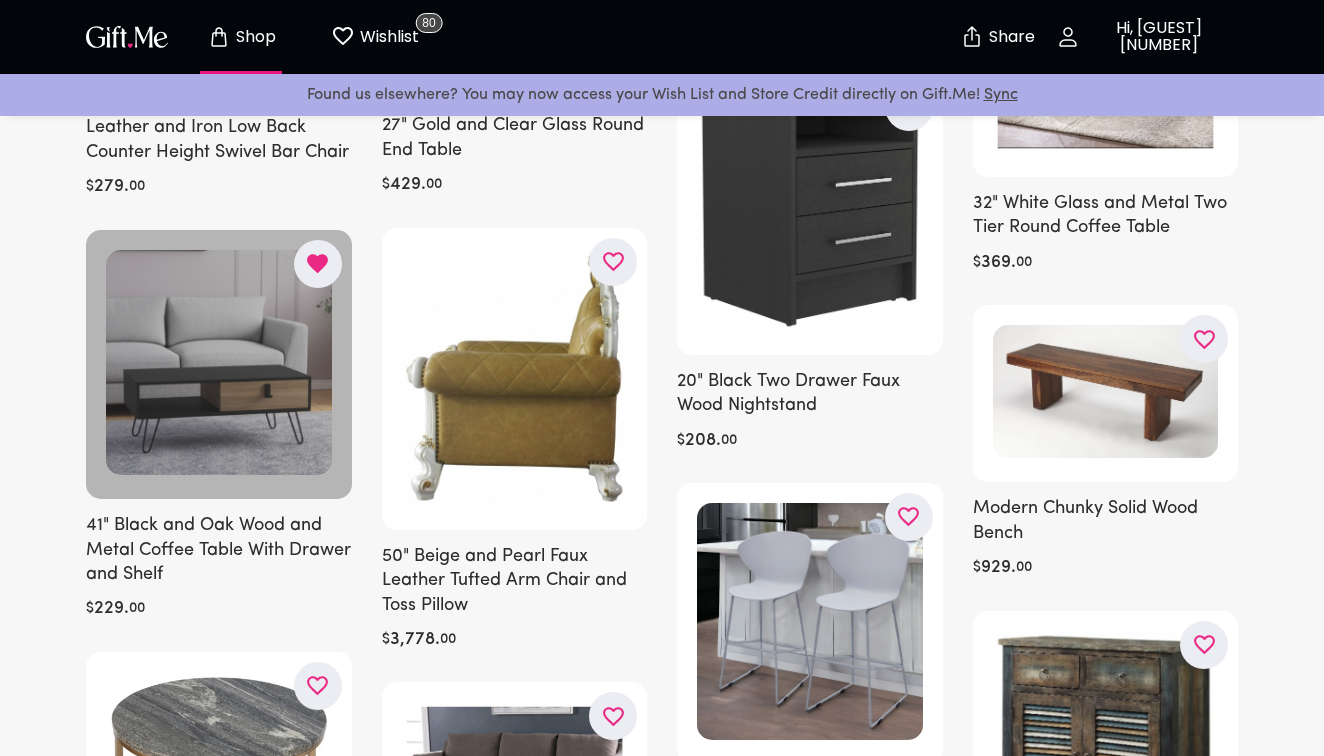 type 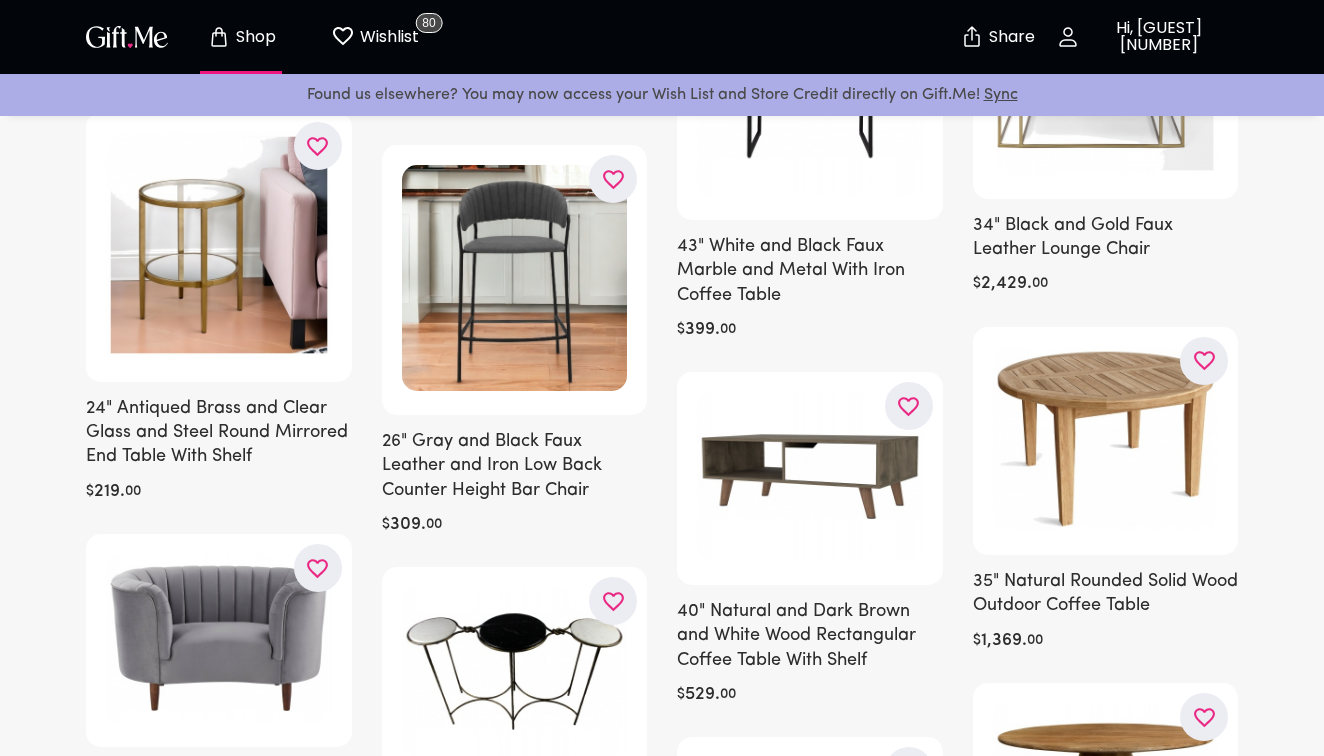 scroll, scrollTop: 21623, scrollLeft: 0, axis: vertical 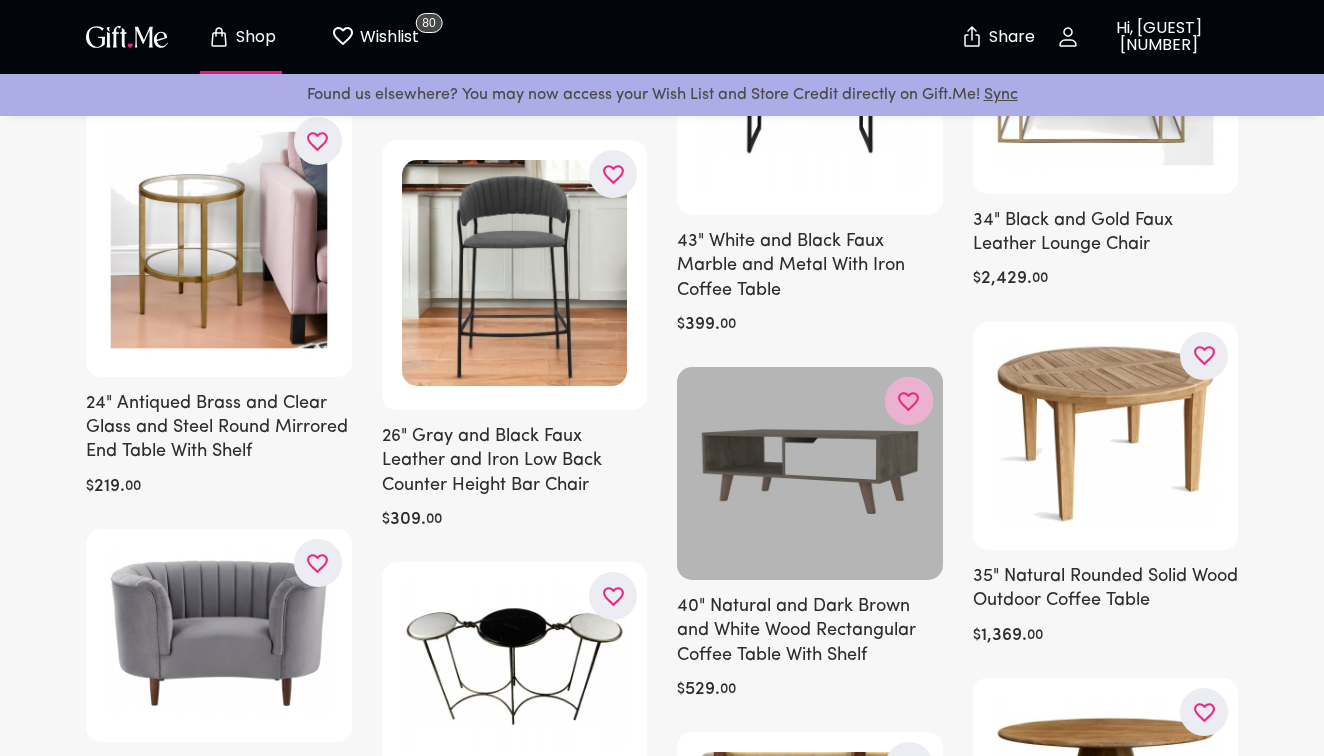 click 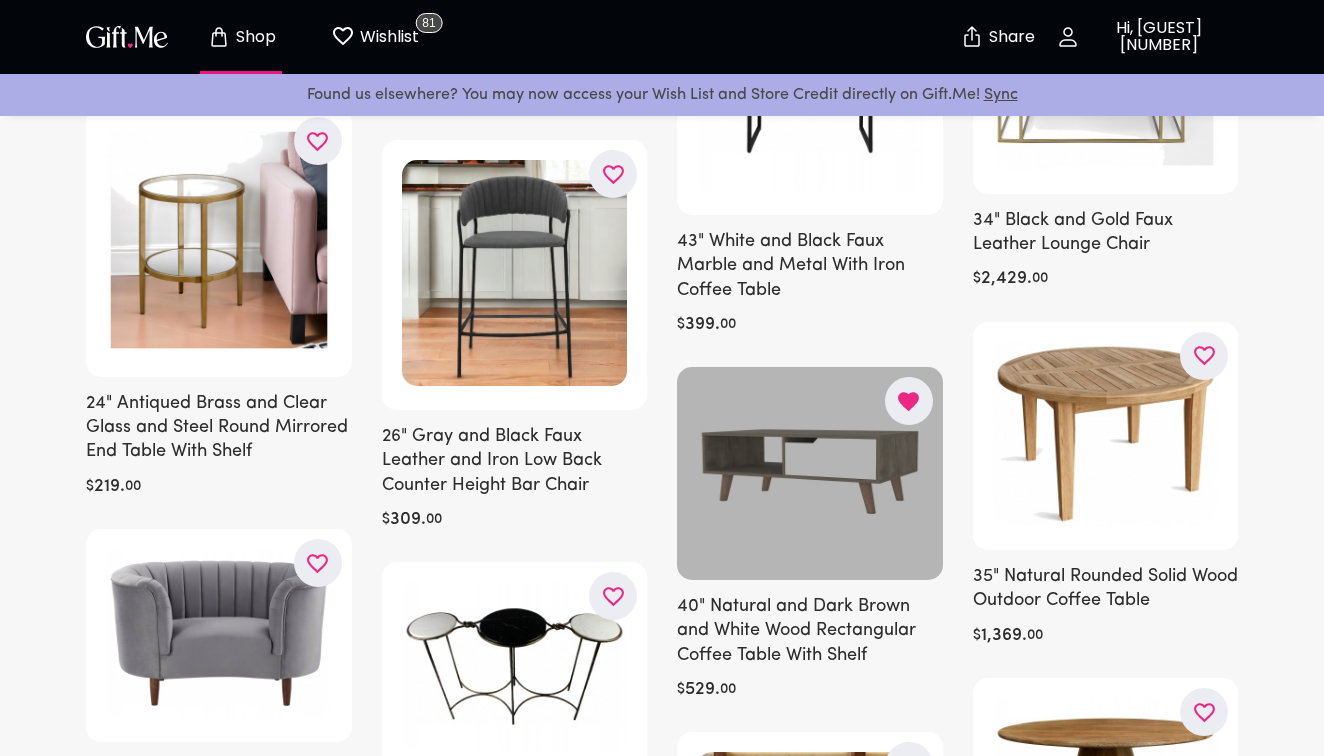 type 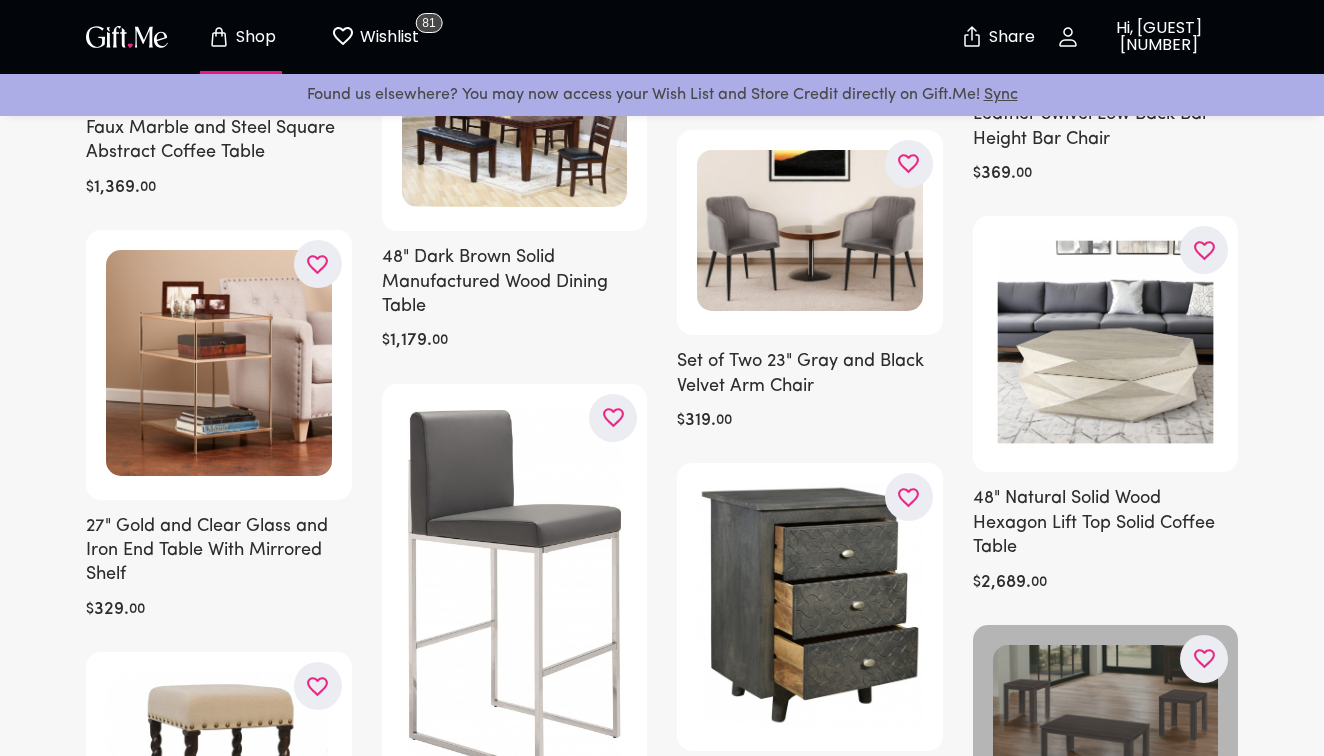 scroll, scrollTop: 28402, scrollLeft: 0, axis: vertical 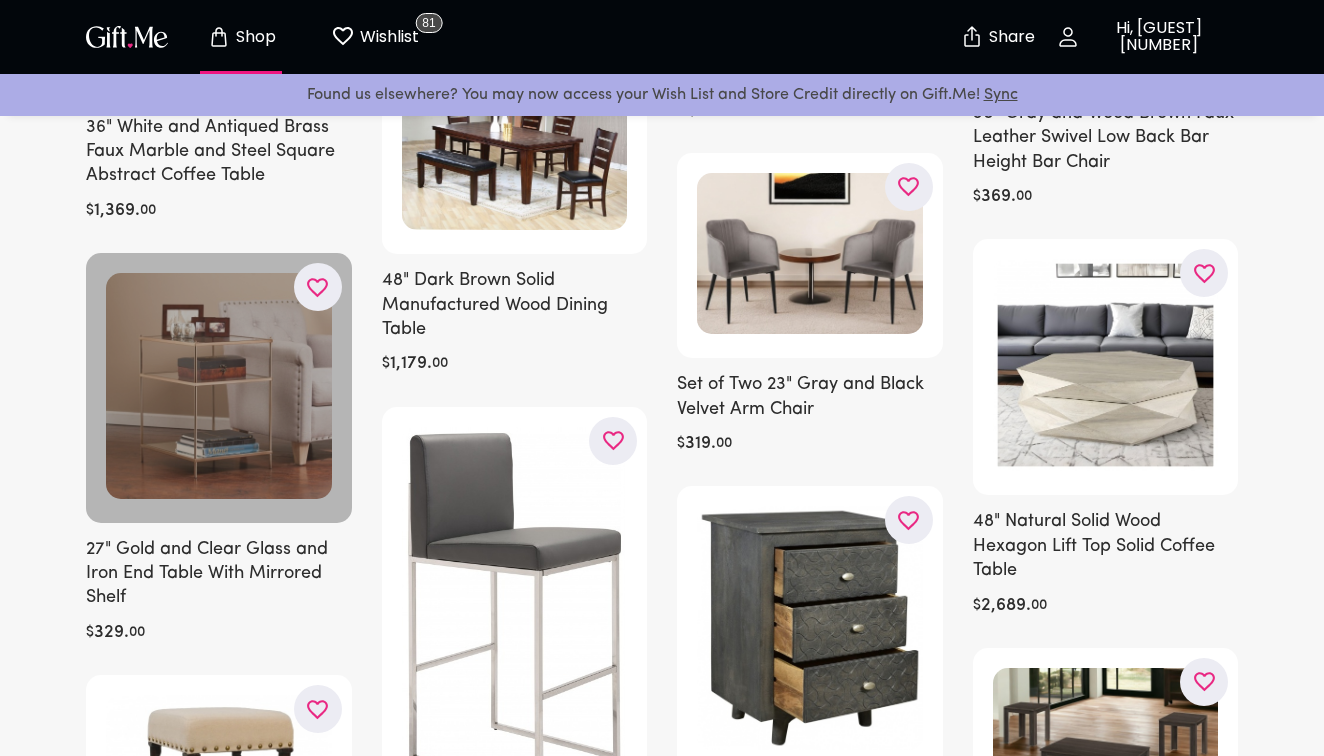 click 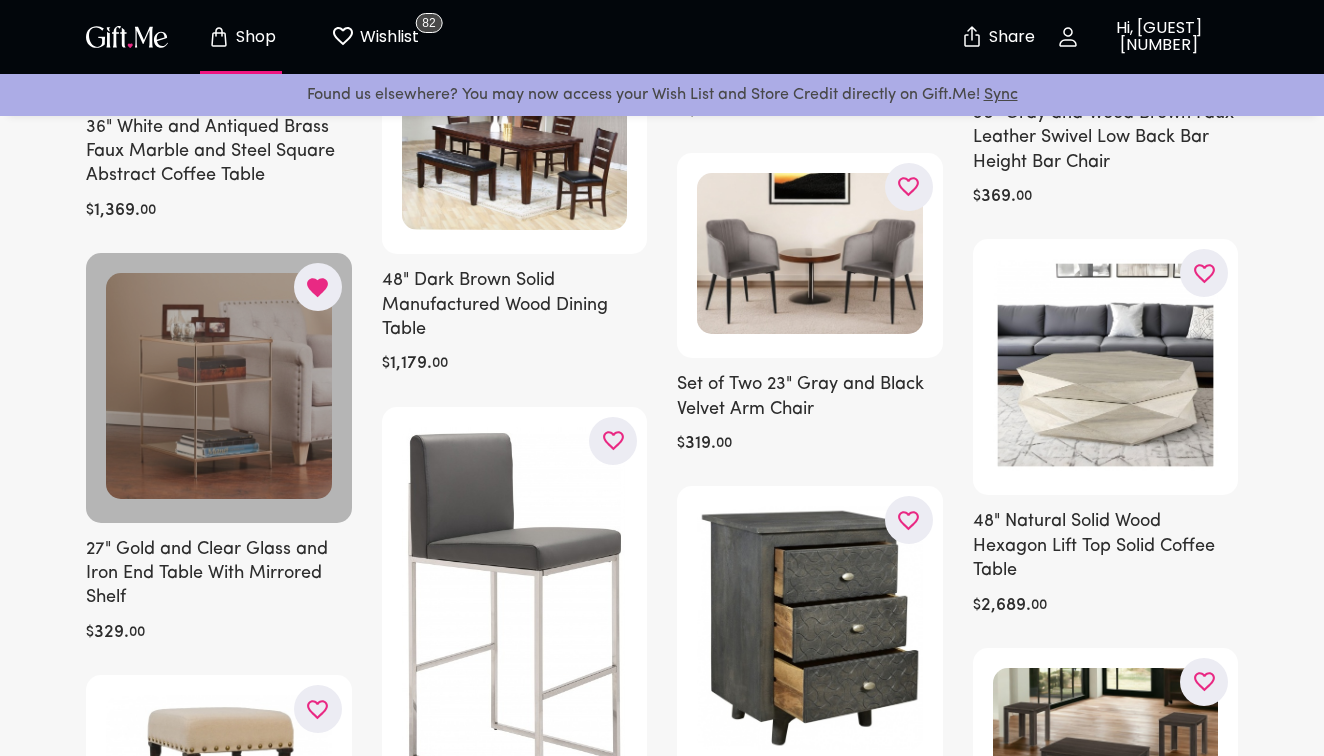 type 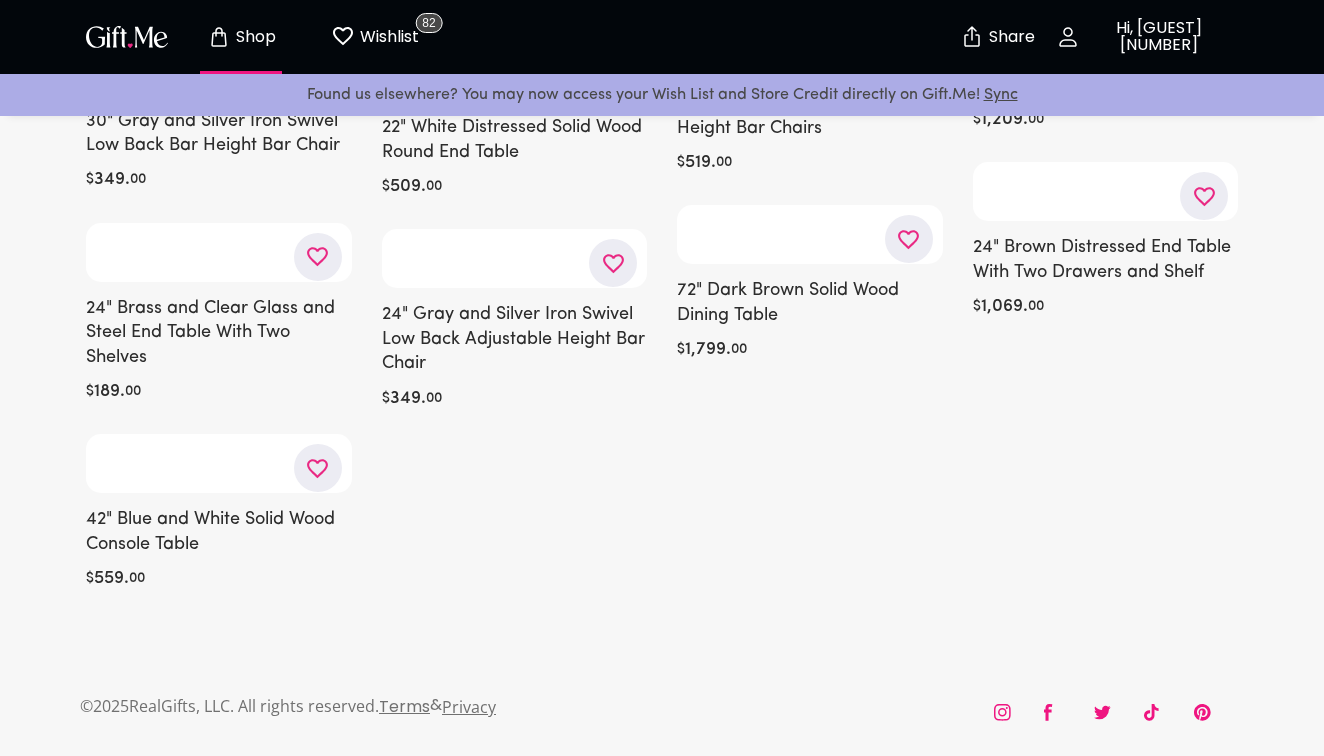 scroll, scrollTop: 49966, scrollLeft: 0, axis: vertical 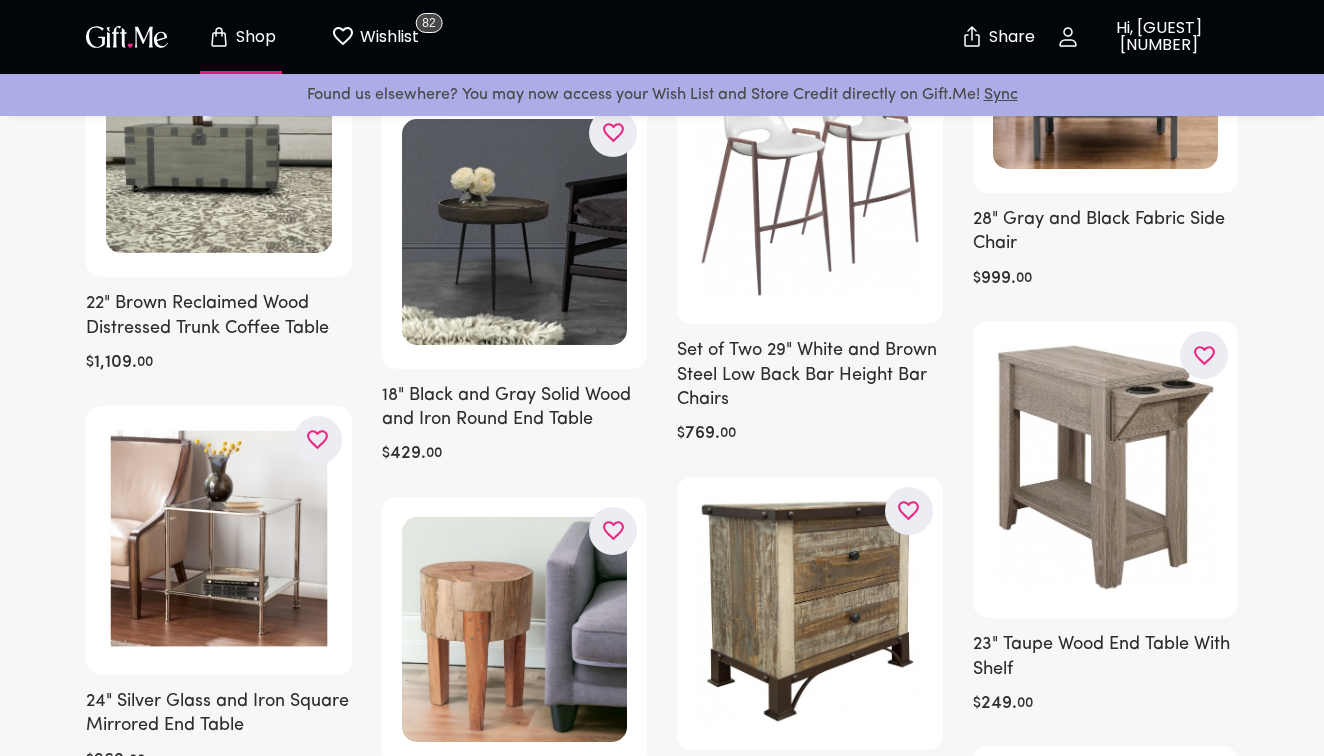 click on "Shop" at bounding box center (253, 37) 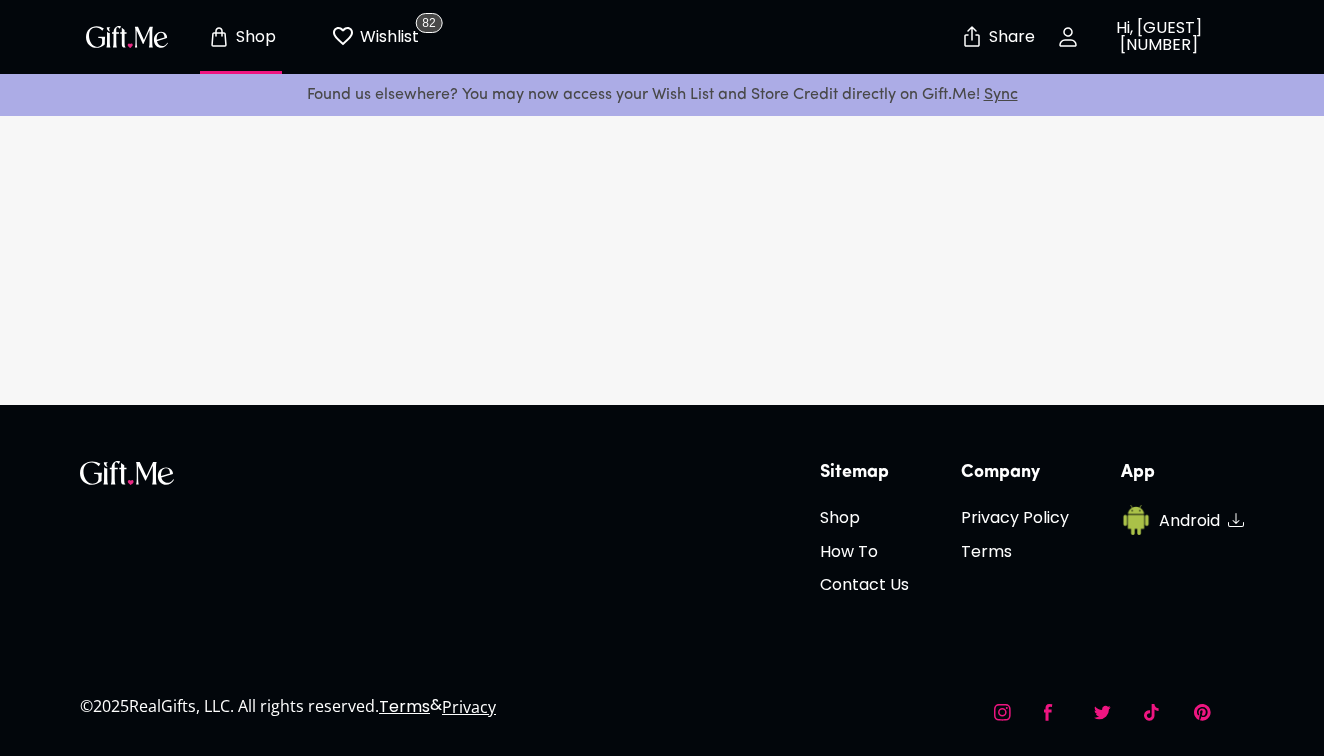 scroll, scrollTop: 0, scrollLeft: 0, axis: both 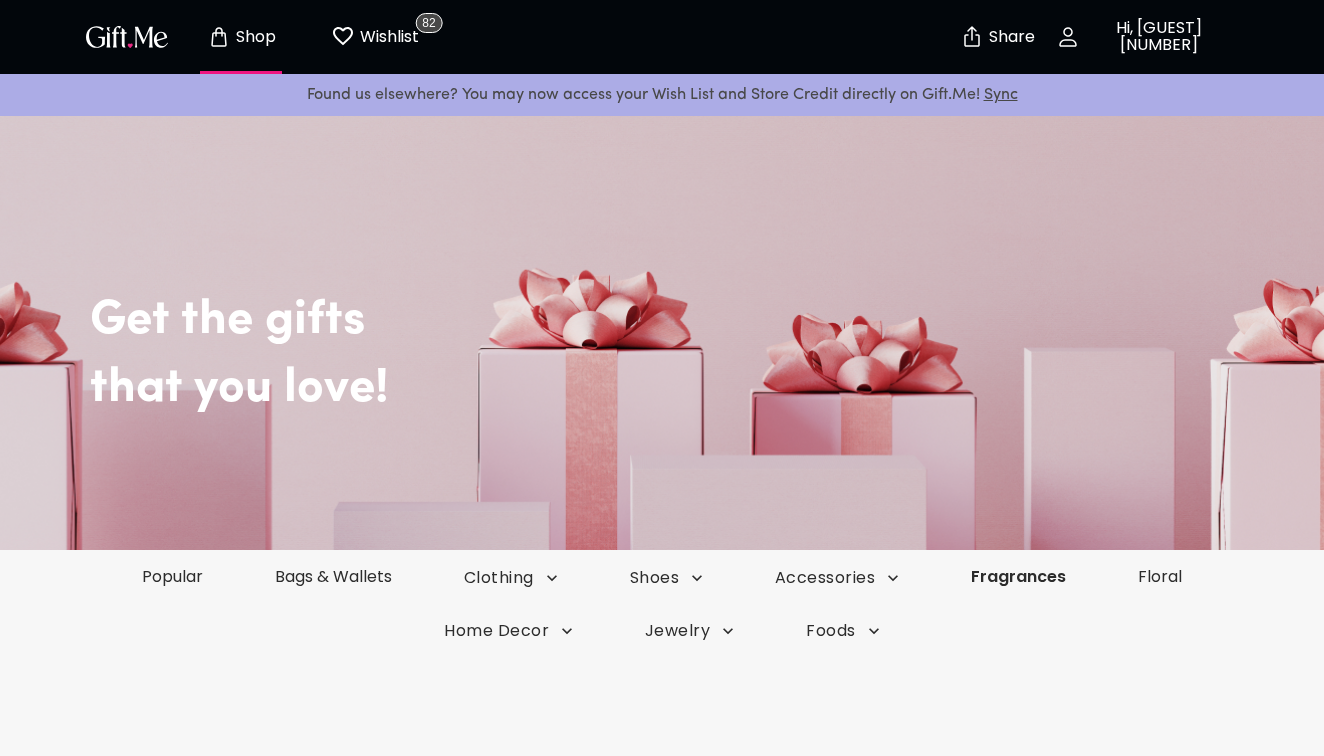 click on "Fragrances" at bounding box center (1018, 576) 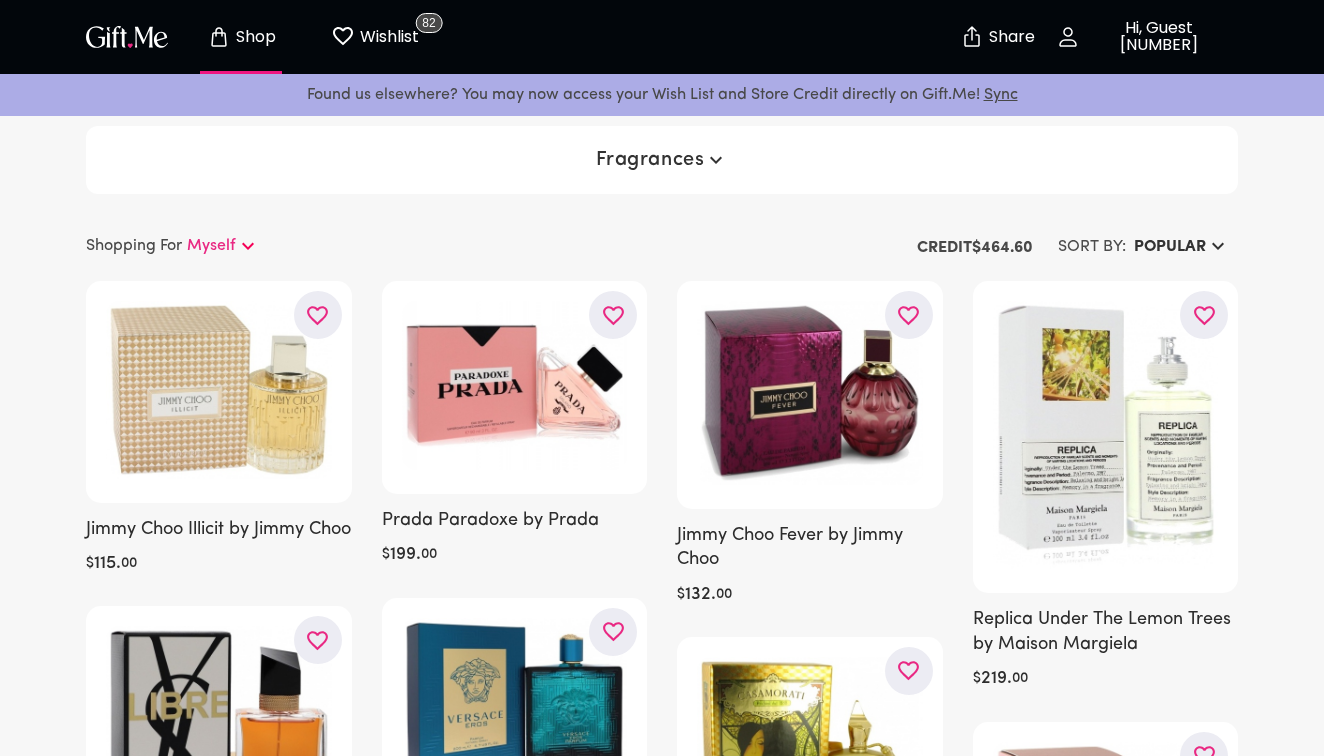 scroll, scrollTop: 0, scrollLeft: 0, axis: both 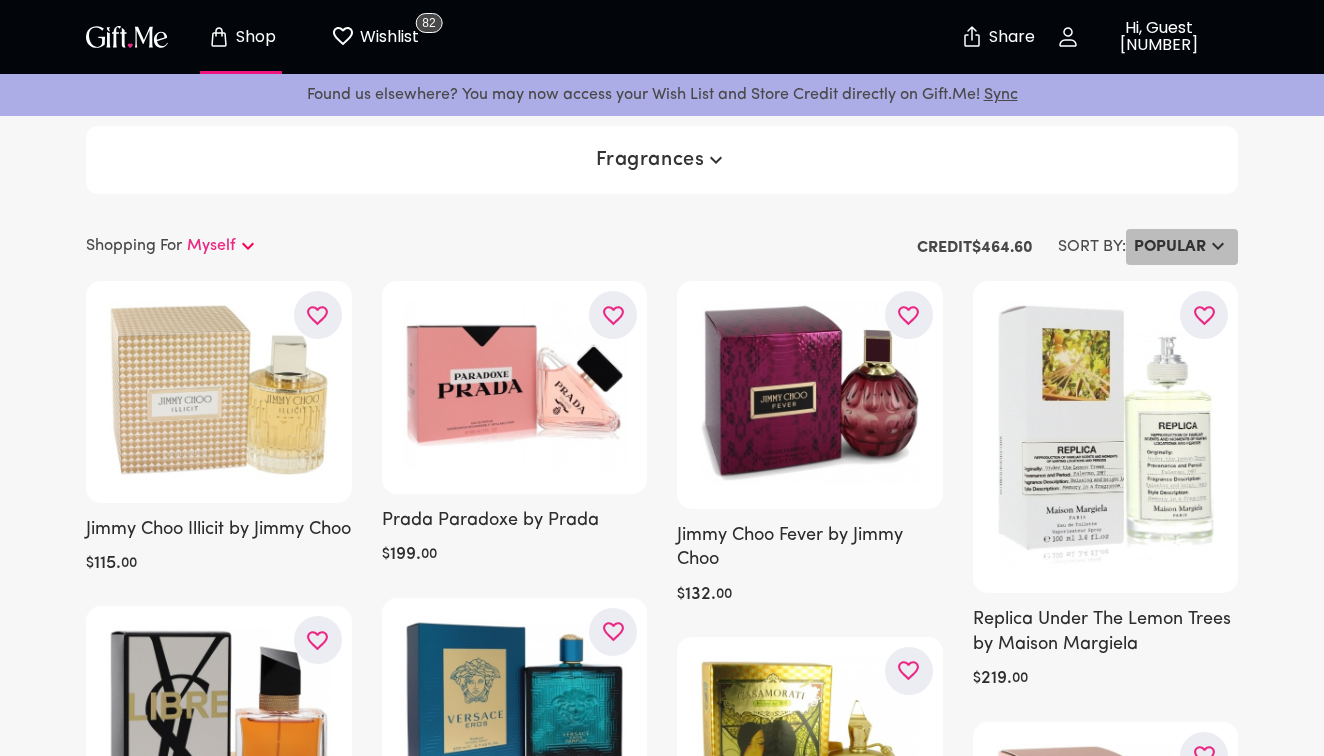 click 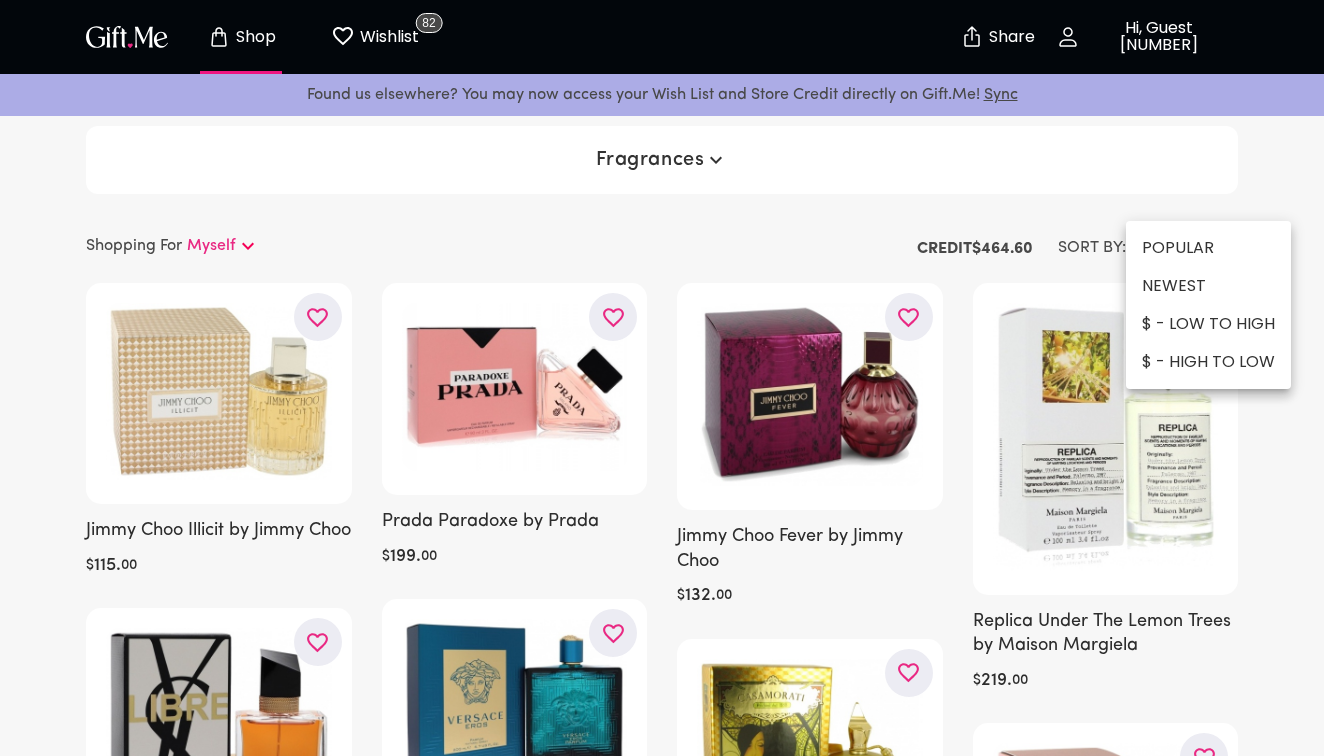 click on "$ - HIGH TO LOW" at bounding box center (1208, 362) 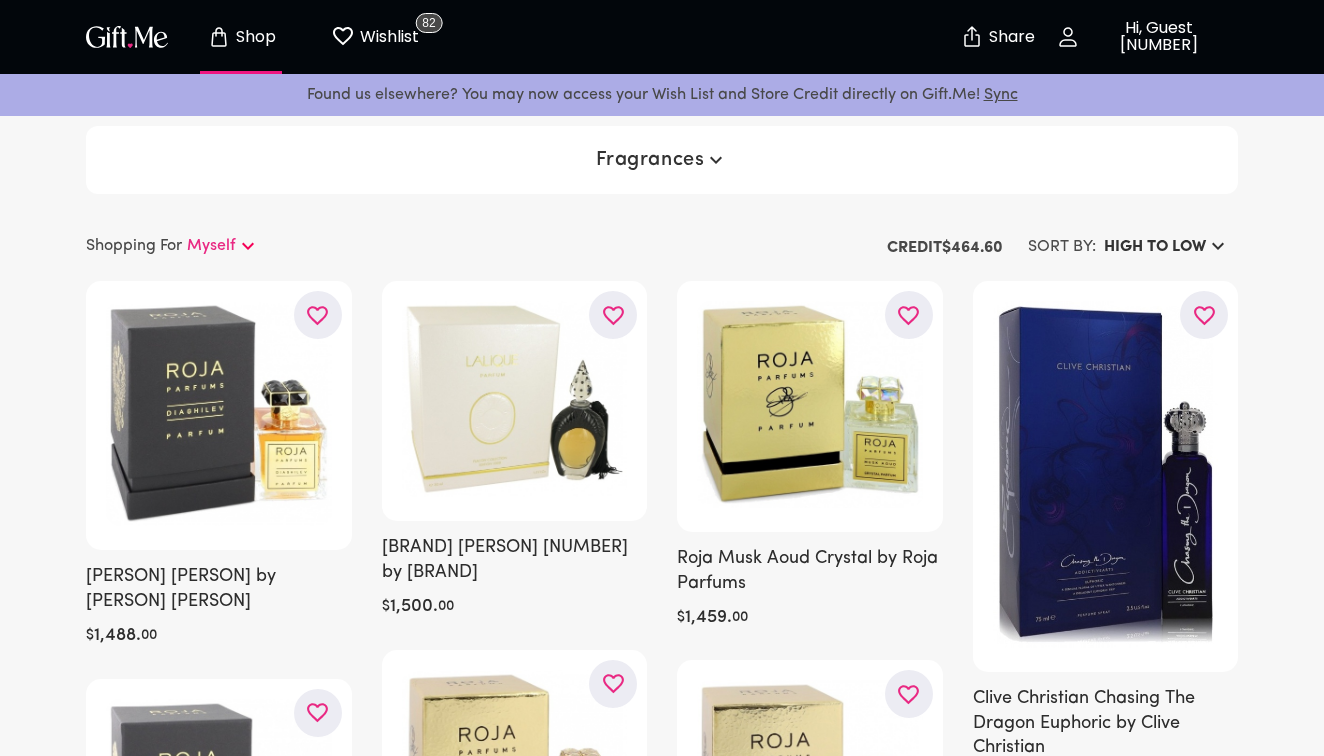 type 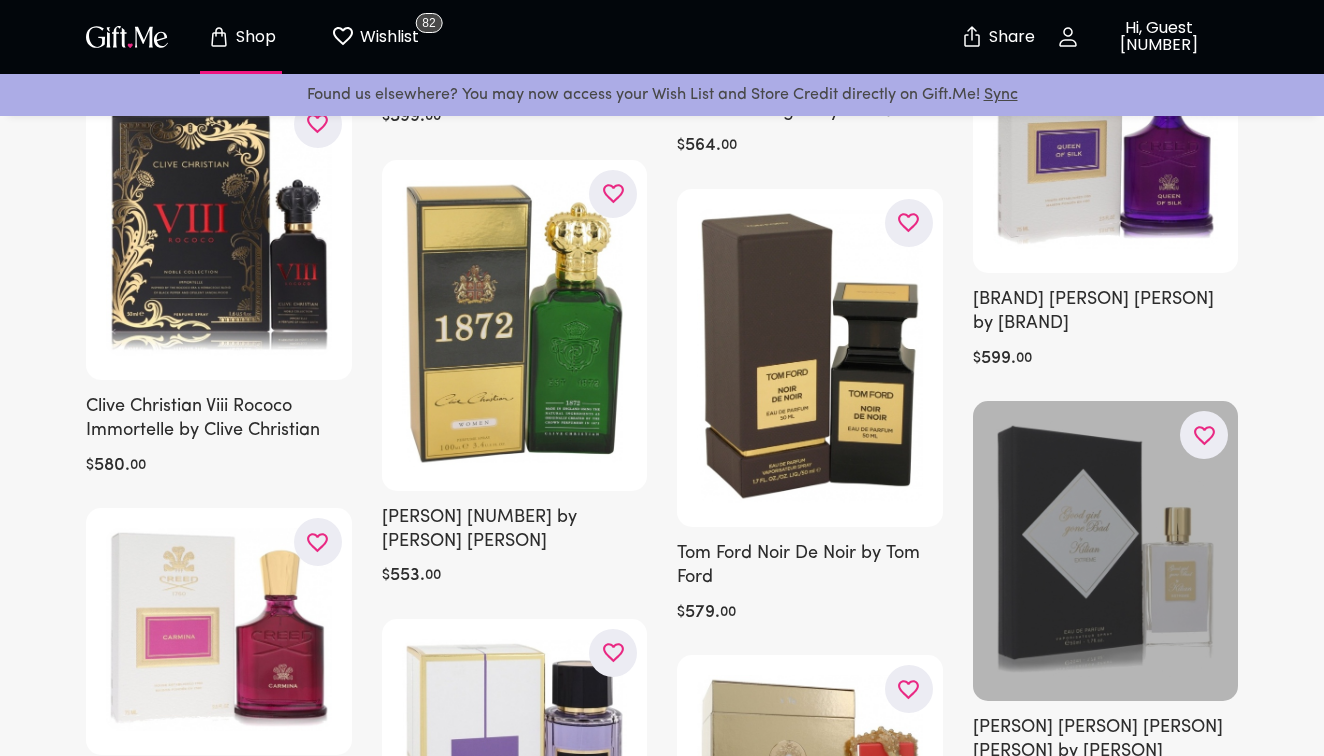 scroll, scrollTop: 11813, scrollLeft: 0, axis: vertical 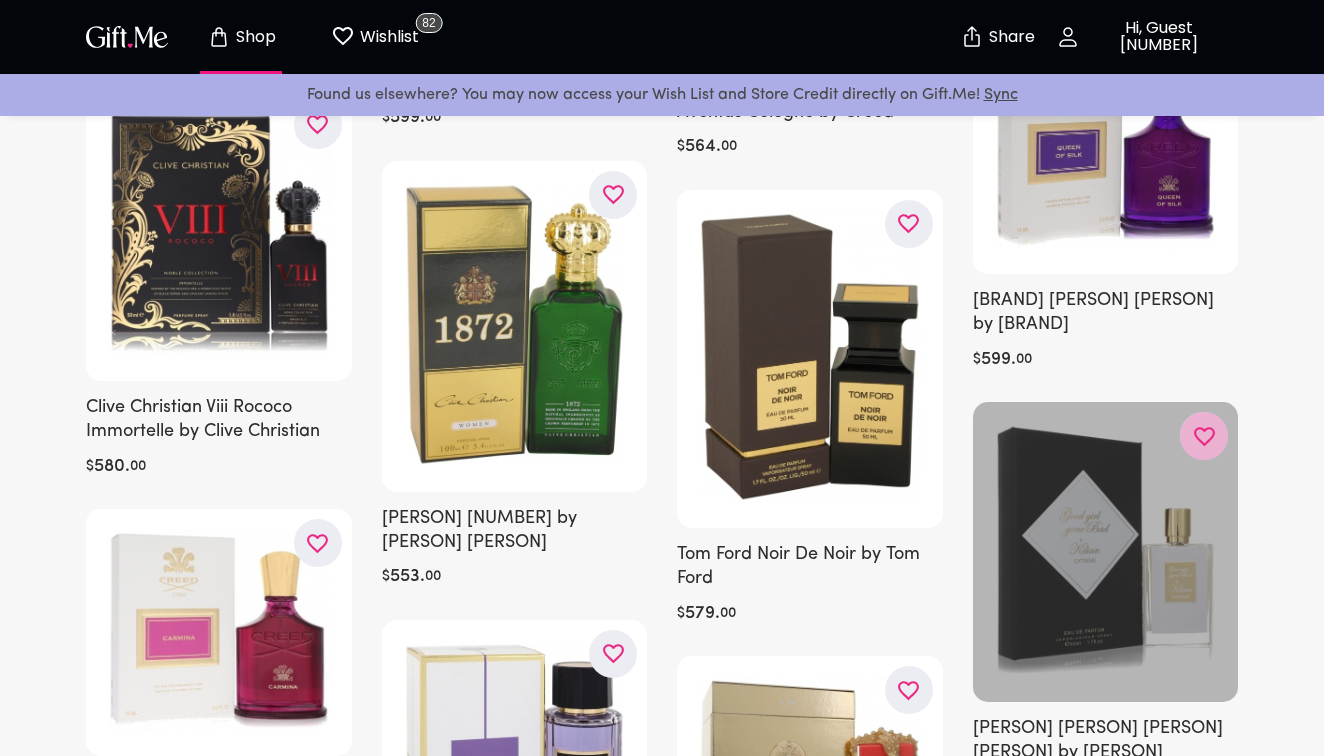 click 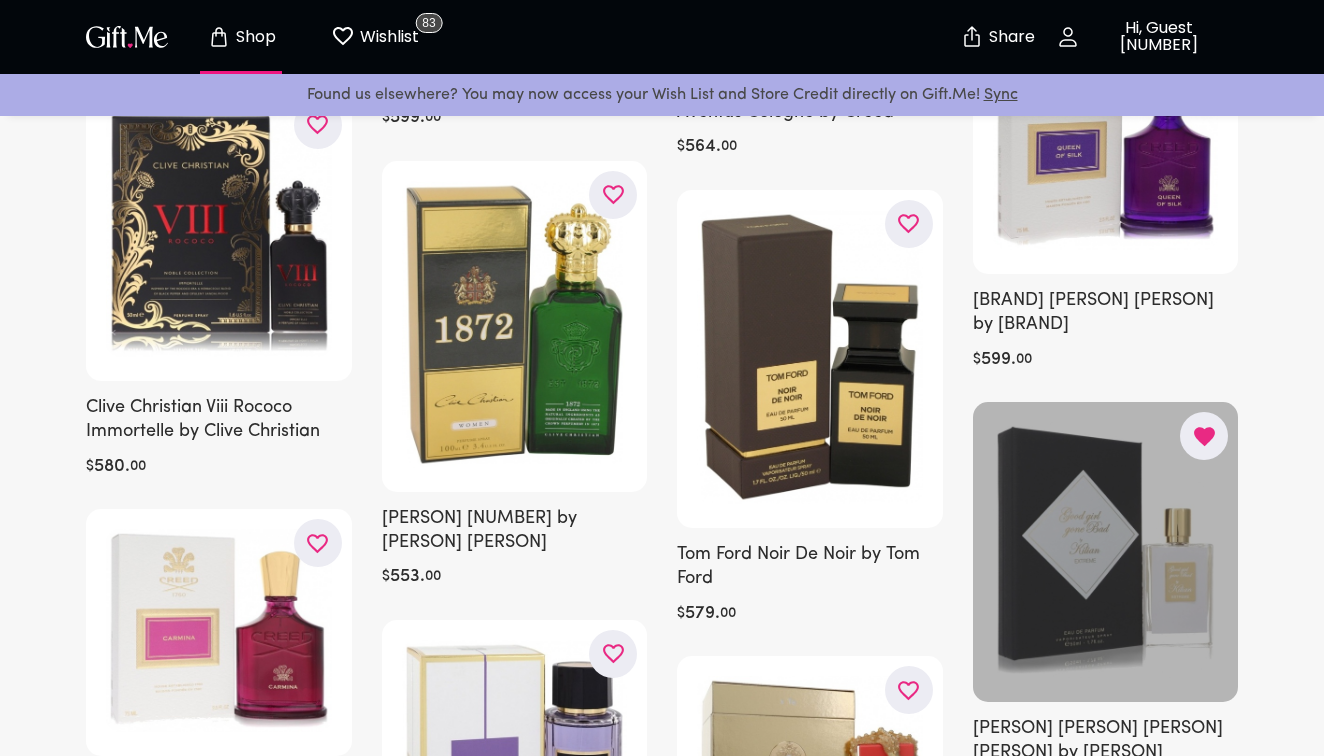 type 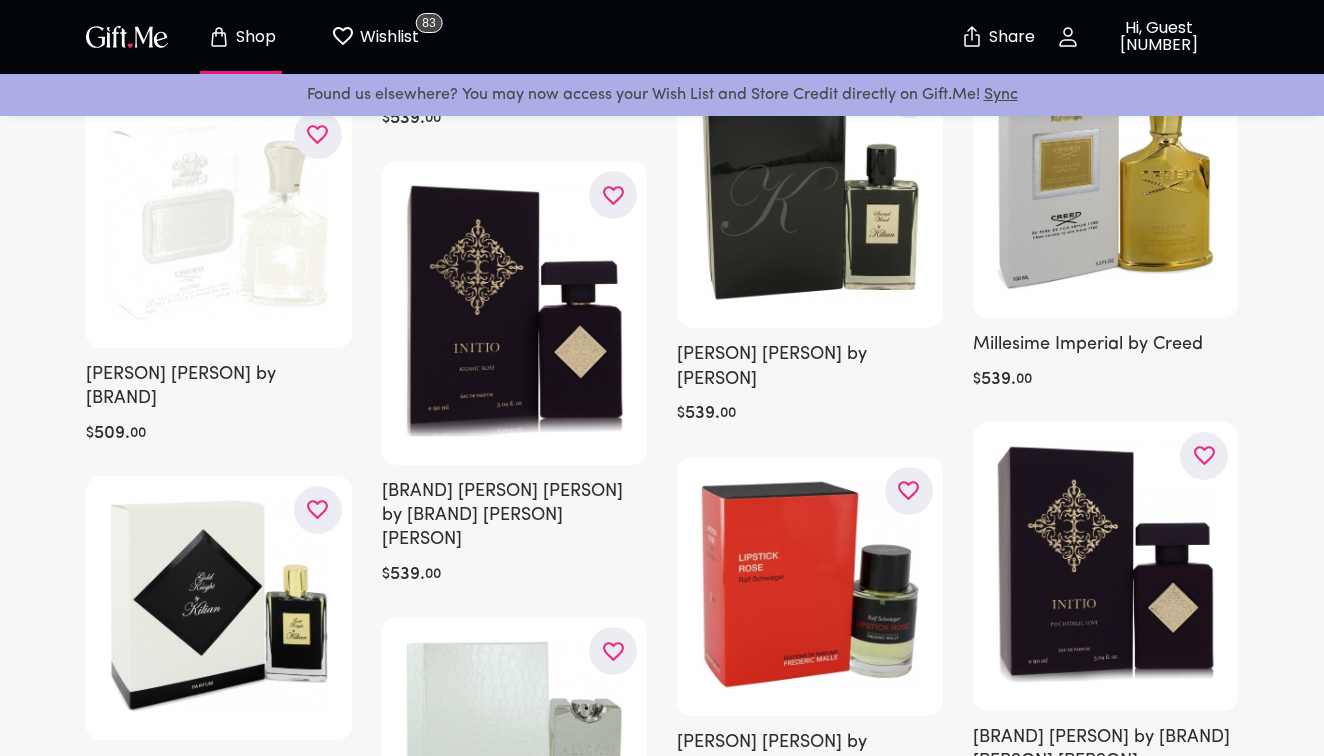 scroll, scrollTop: 16434, scrollLeft: 0, axis: vertical 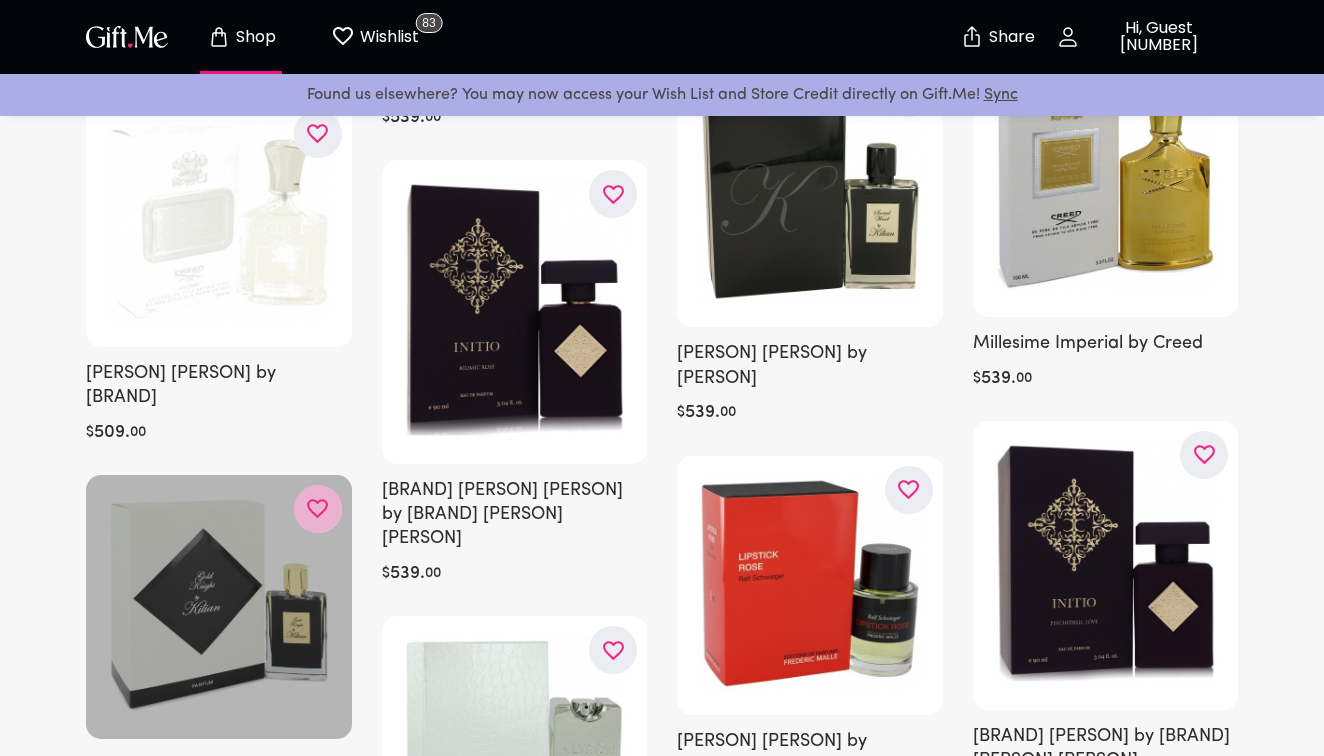 click 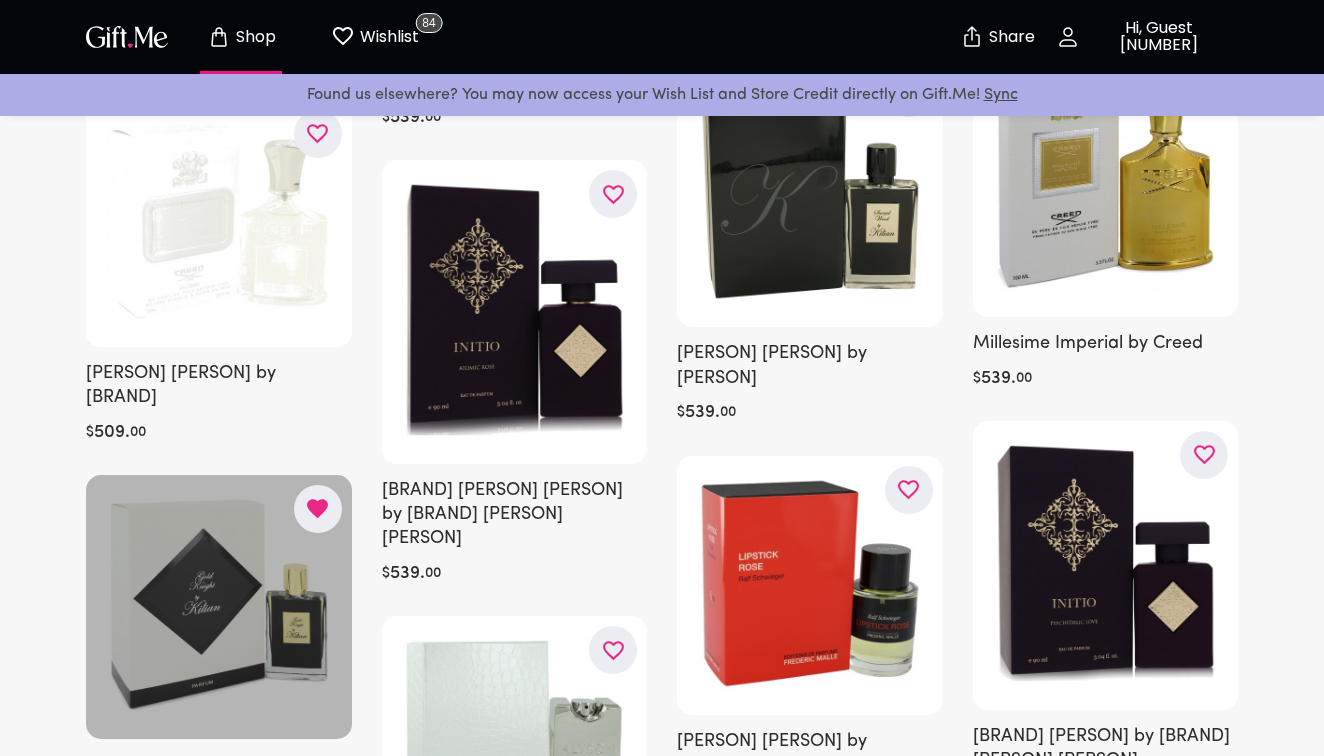 type 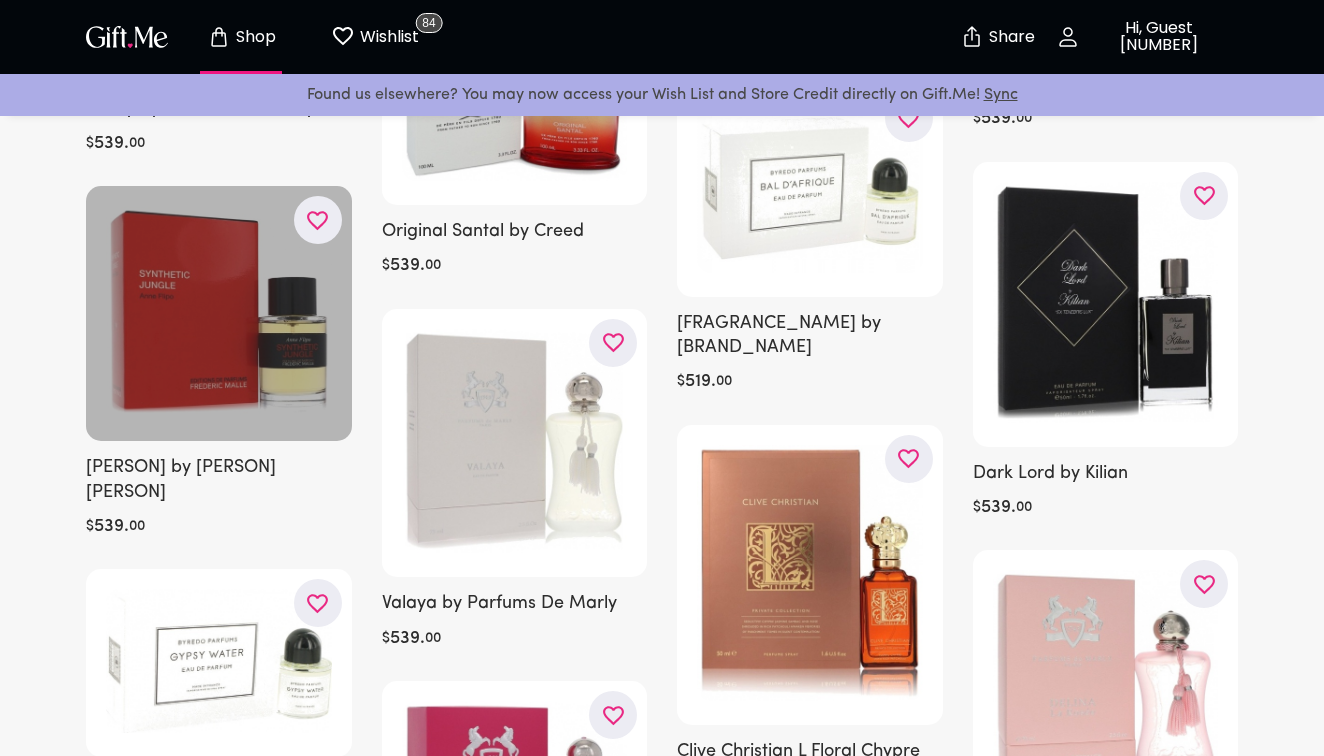 scroll, scrollTop: 17884, scrollLeft: 0, axis: vertical 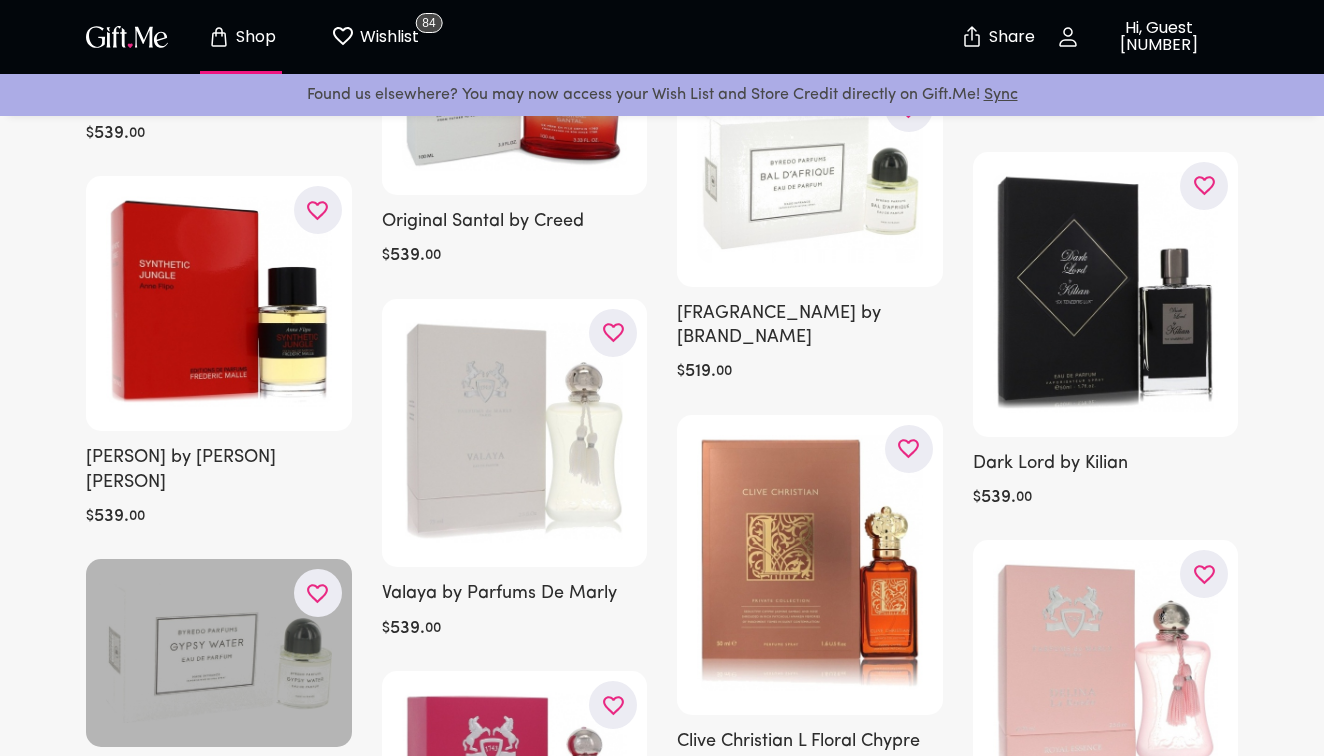 click 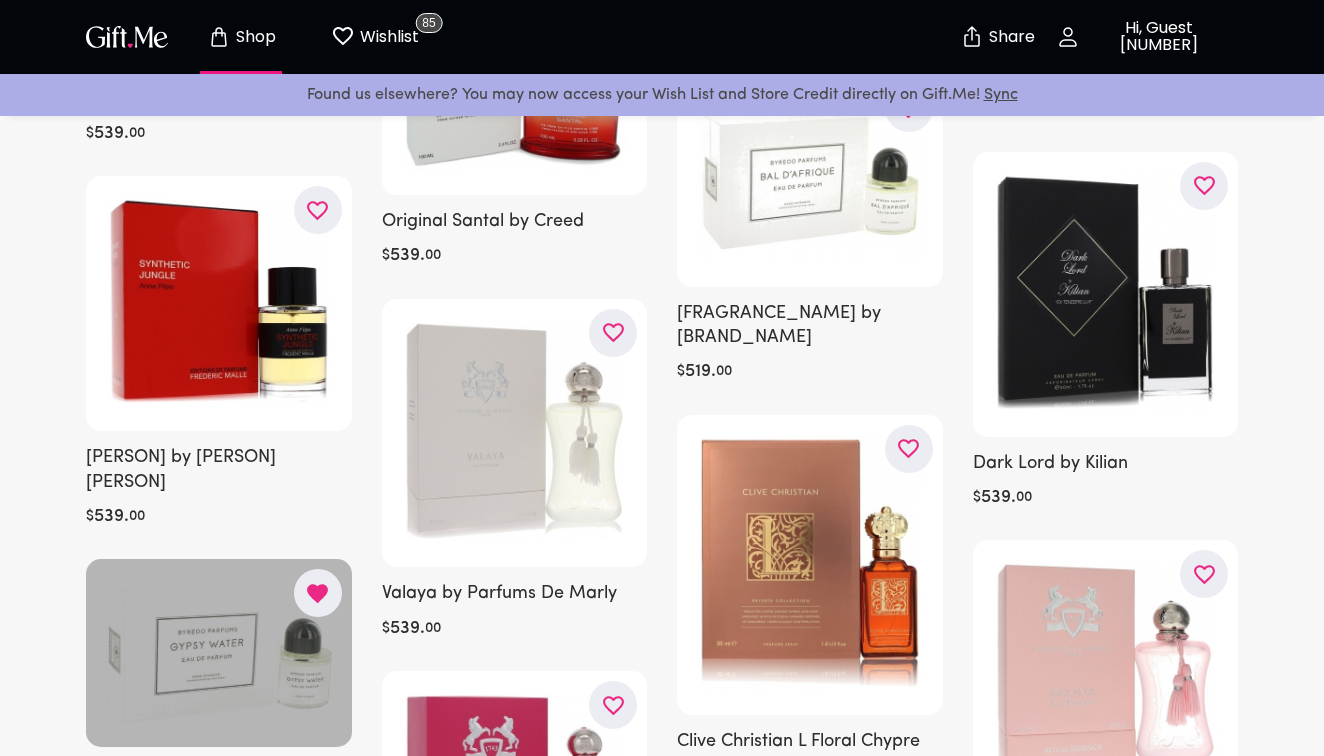 type 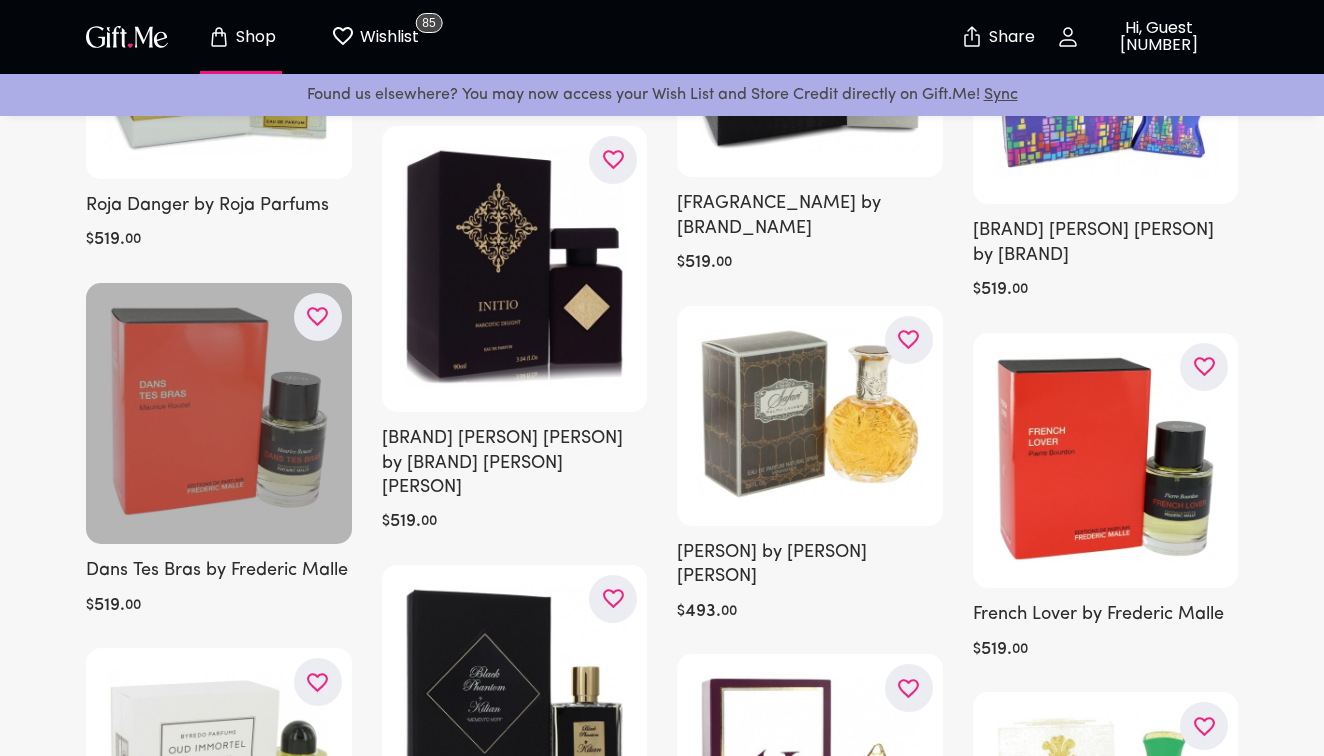 scroll, scrollTop: 18901, scrollLeft: 0, axis: vertical 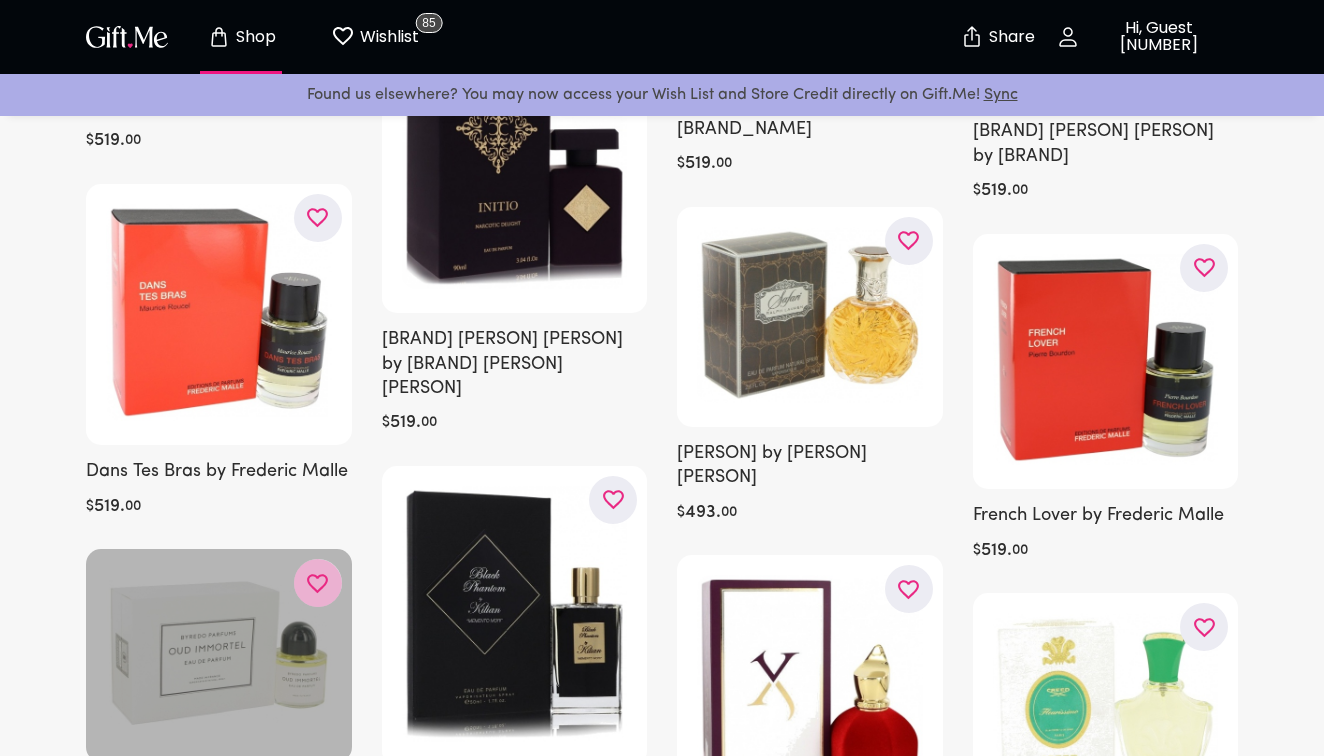 click 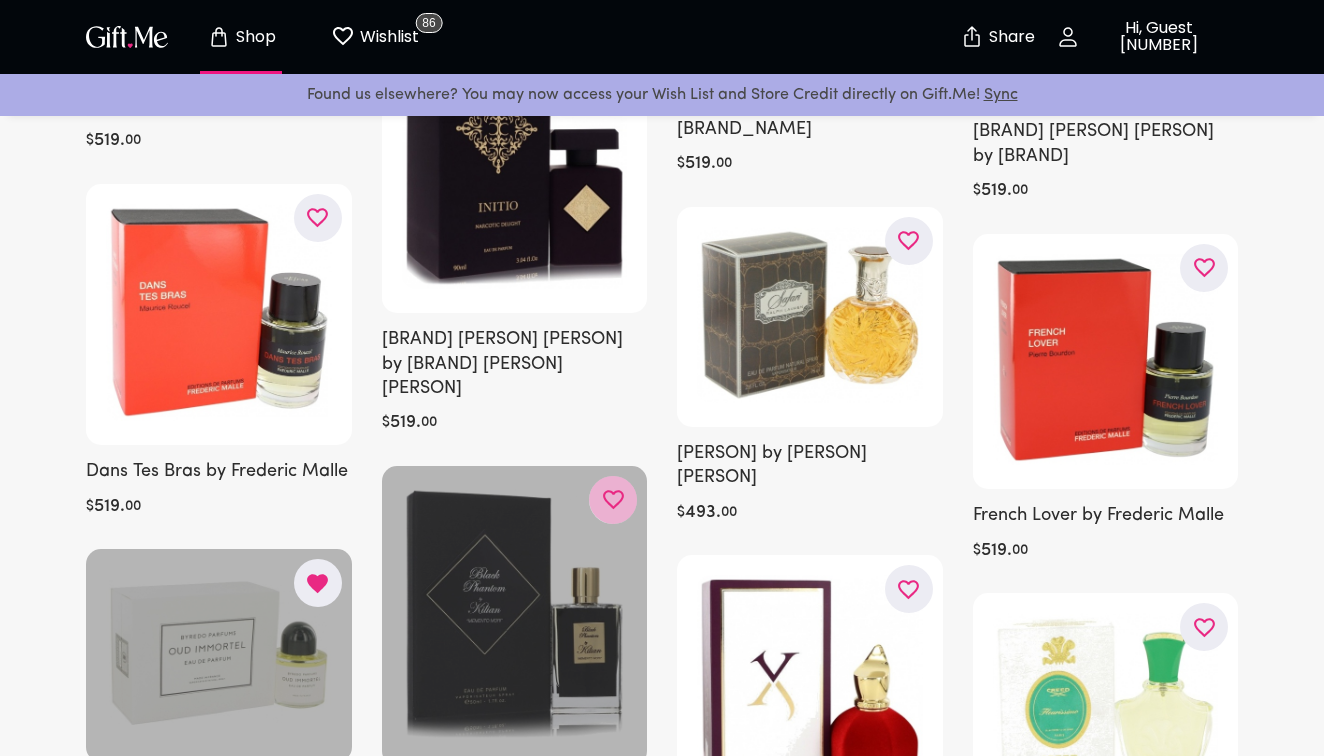 click 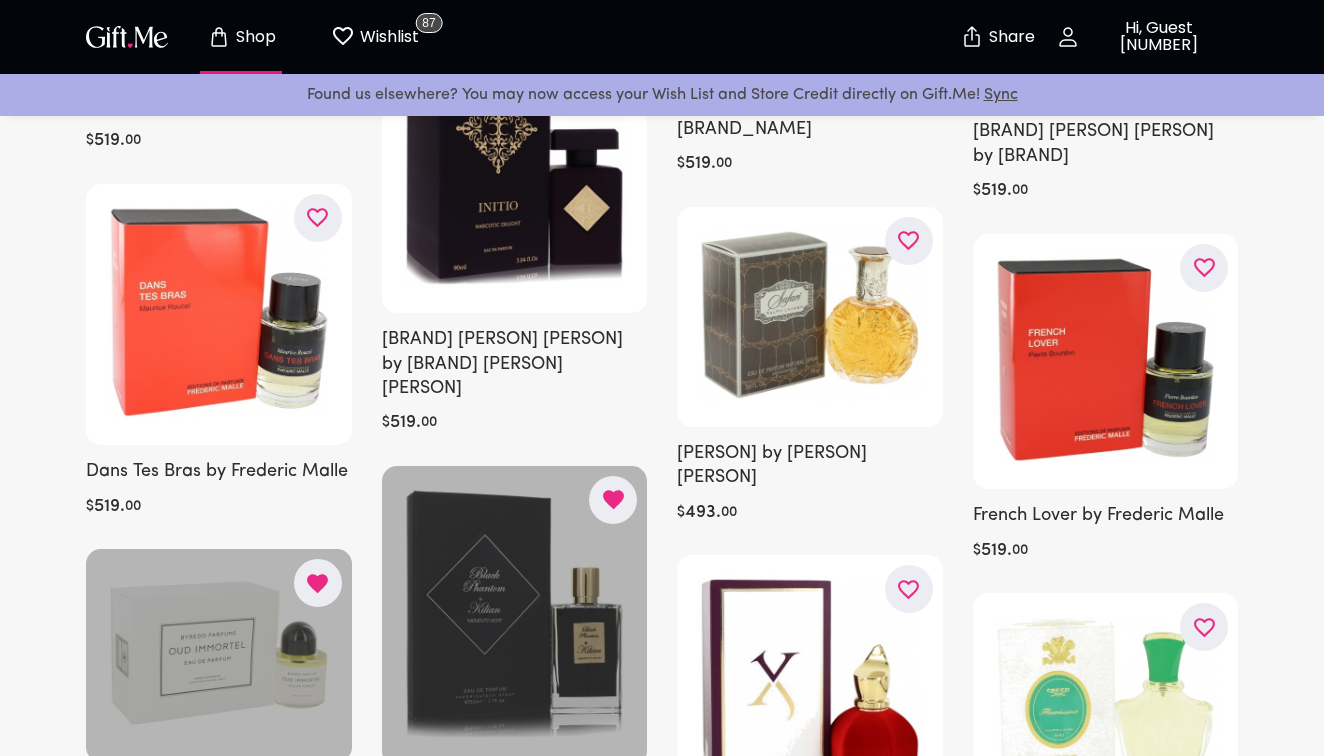 type 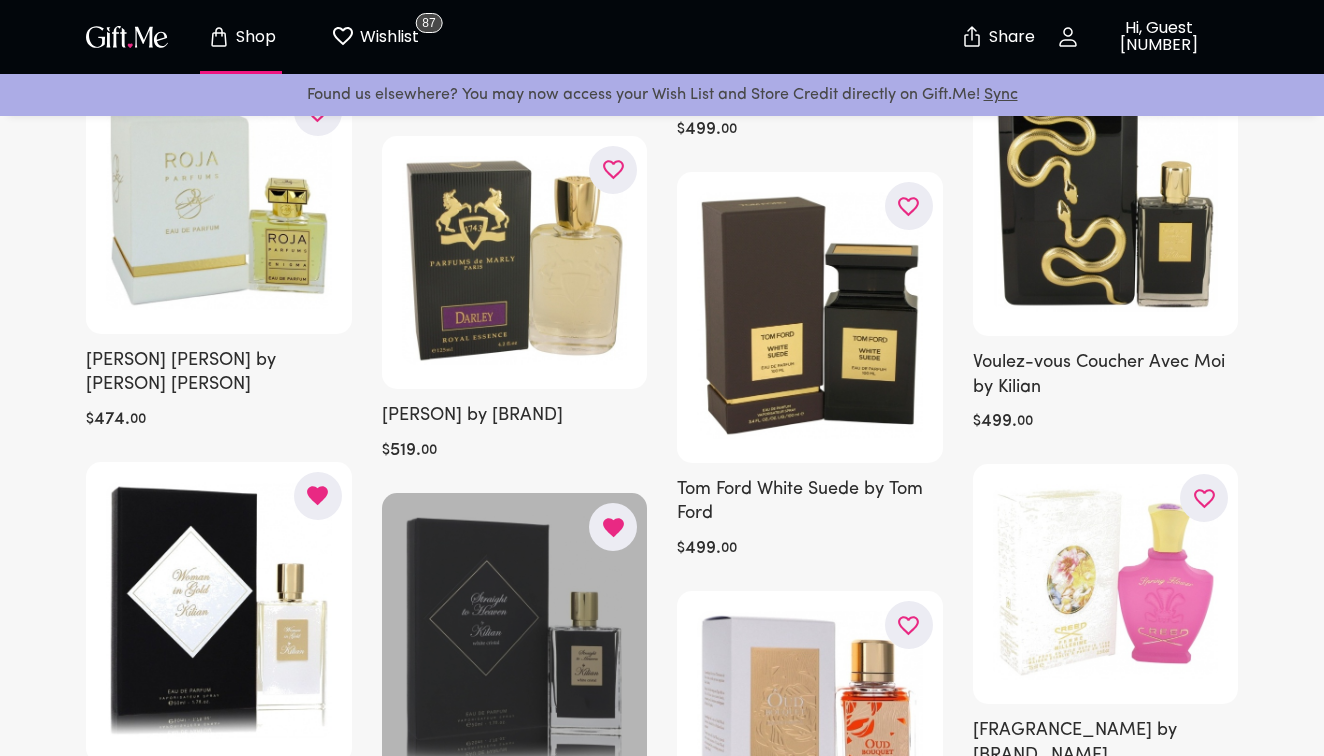 scroll, scrollTop: 20133, scrollLeft: 0, axis: vertical 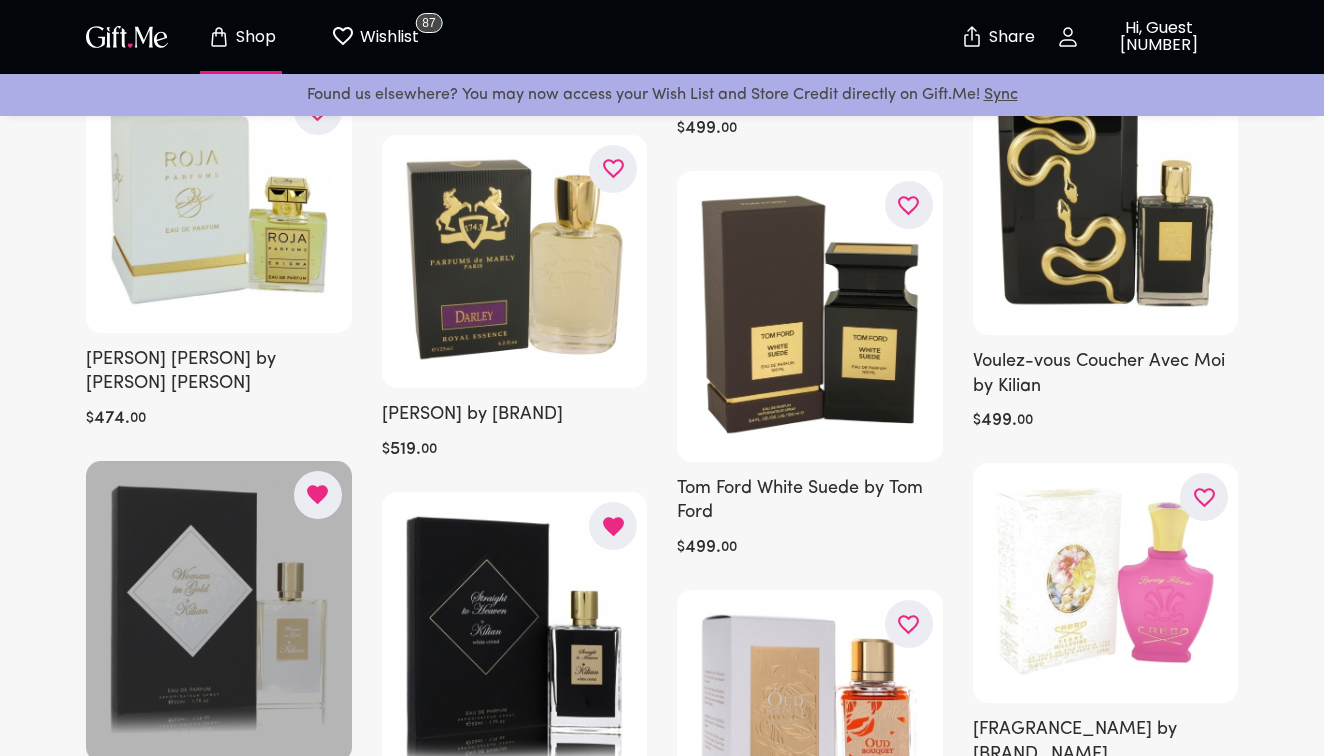 click 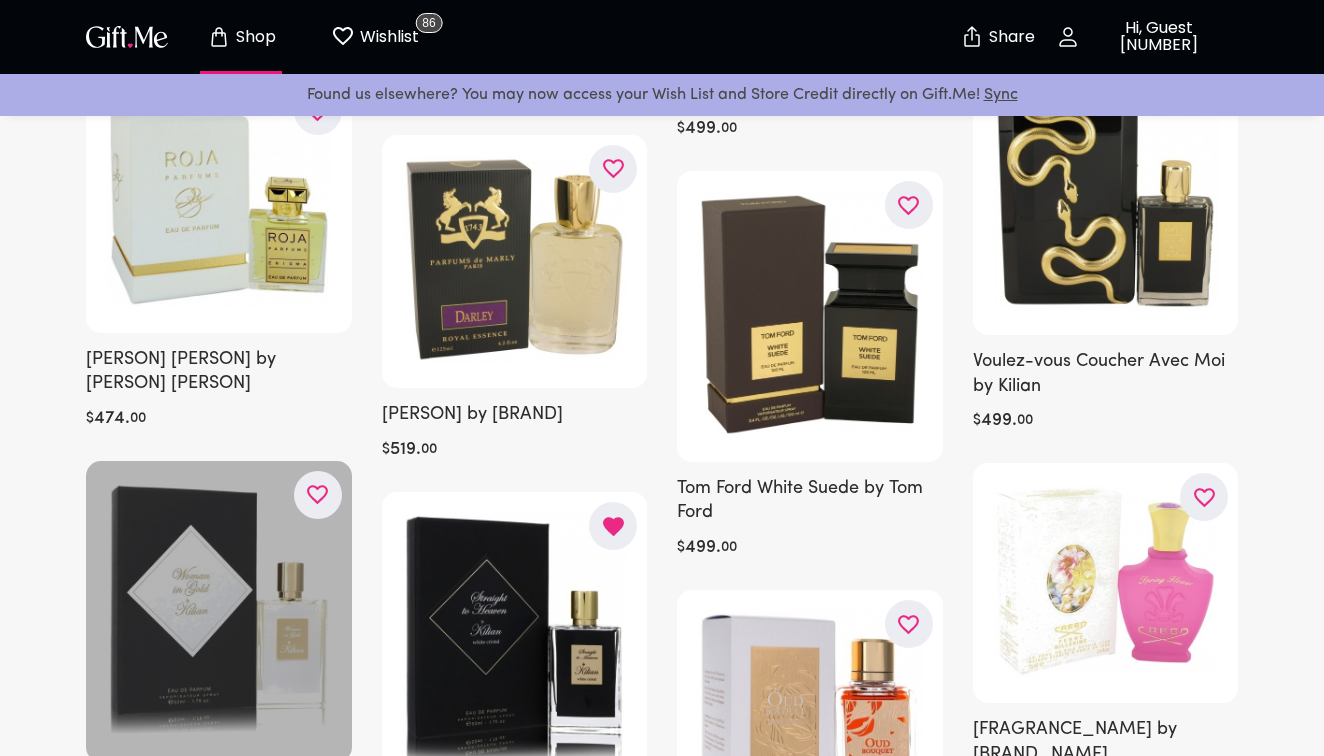 click 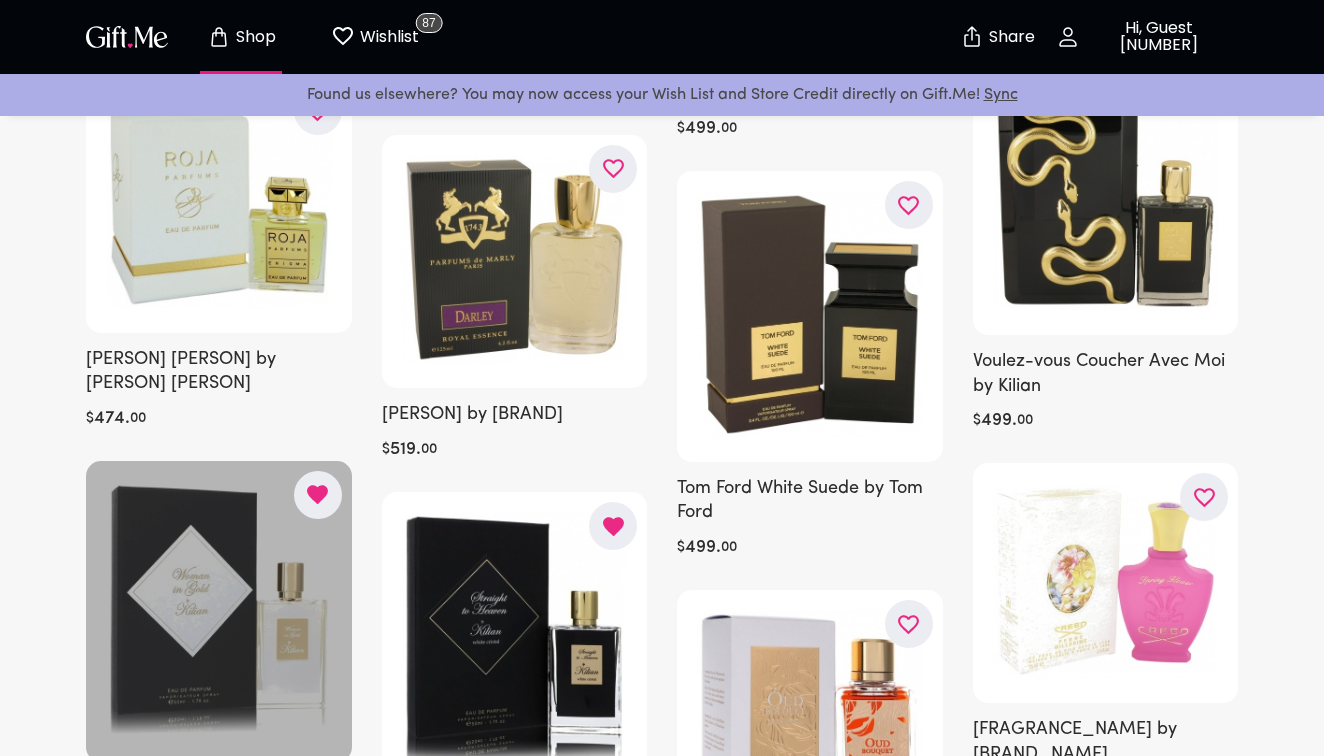 type 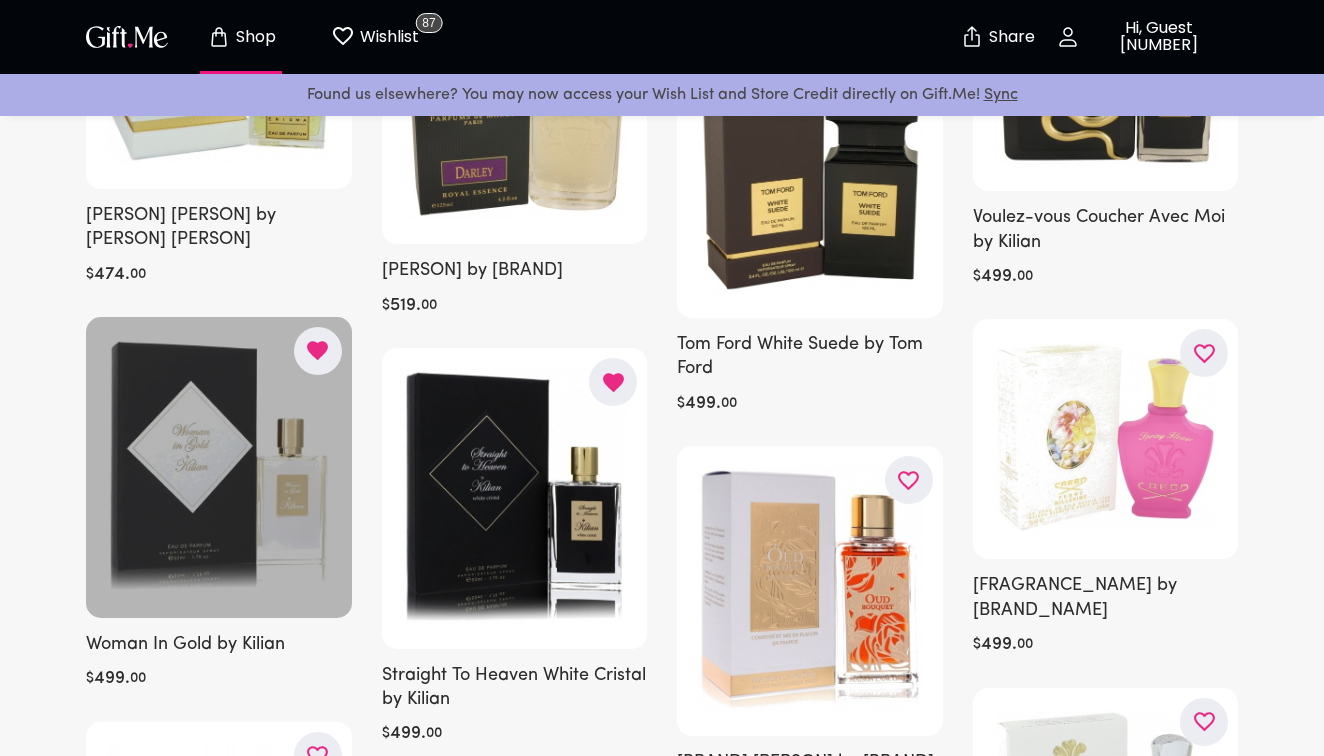 scroll, scrollTop: 20358, scrollLeft: 0, axis: vertical 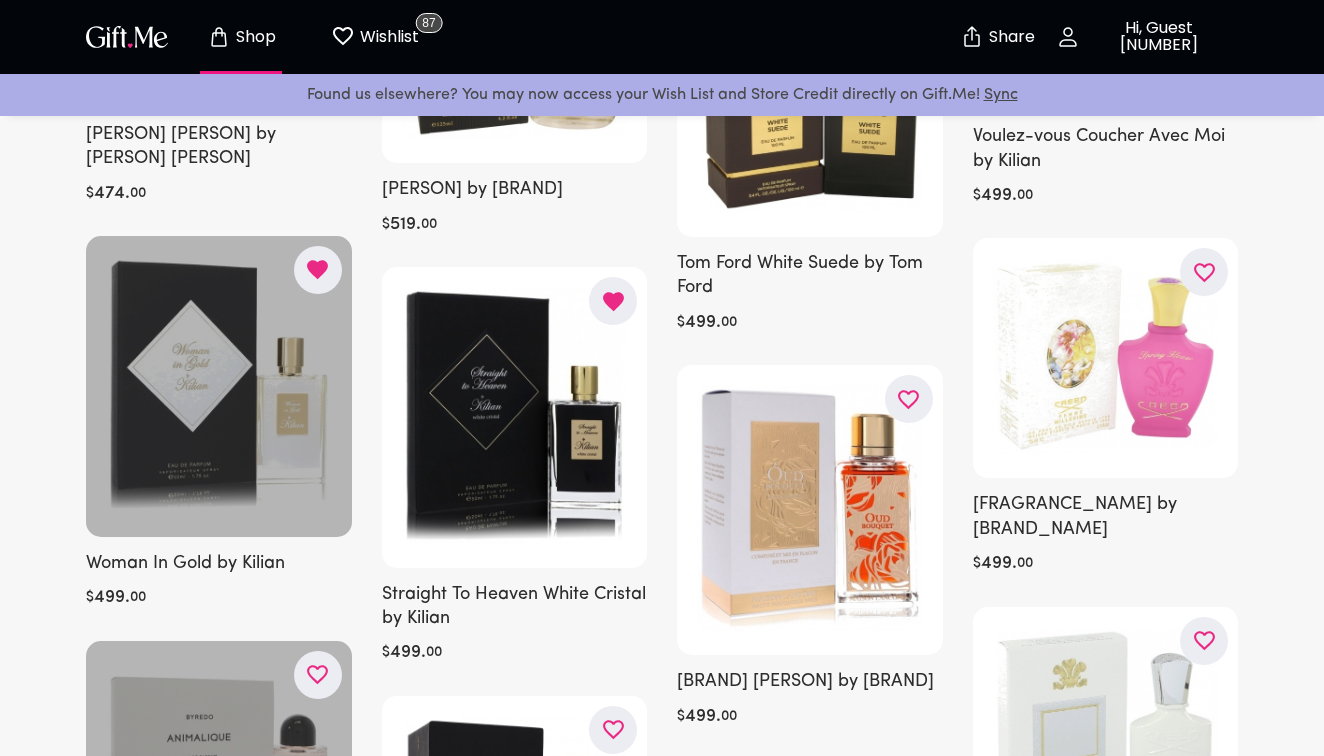 click 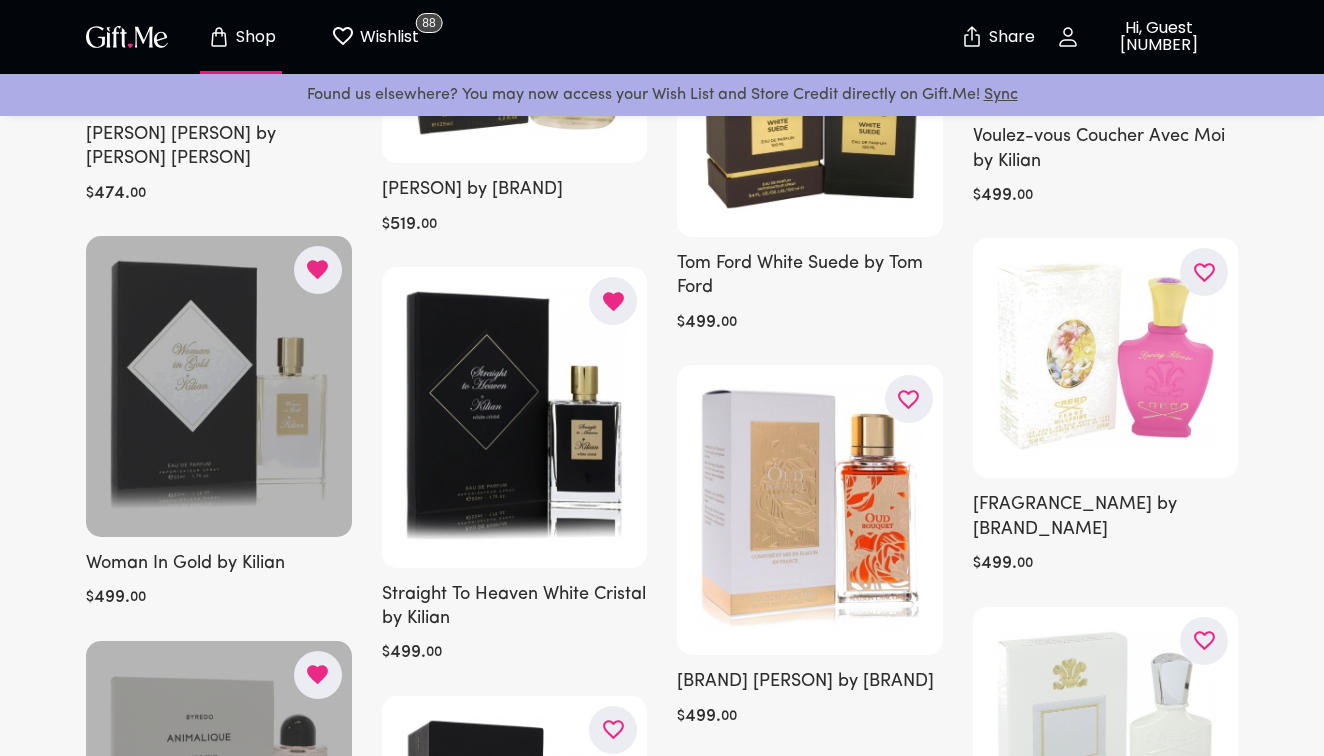 type 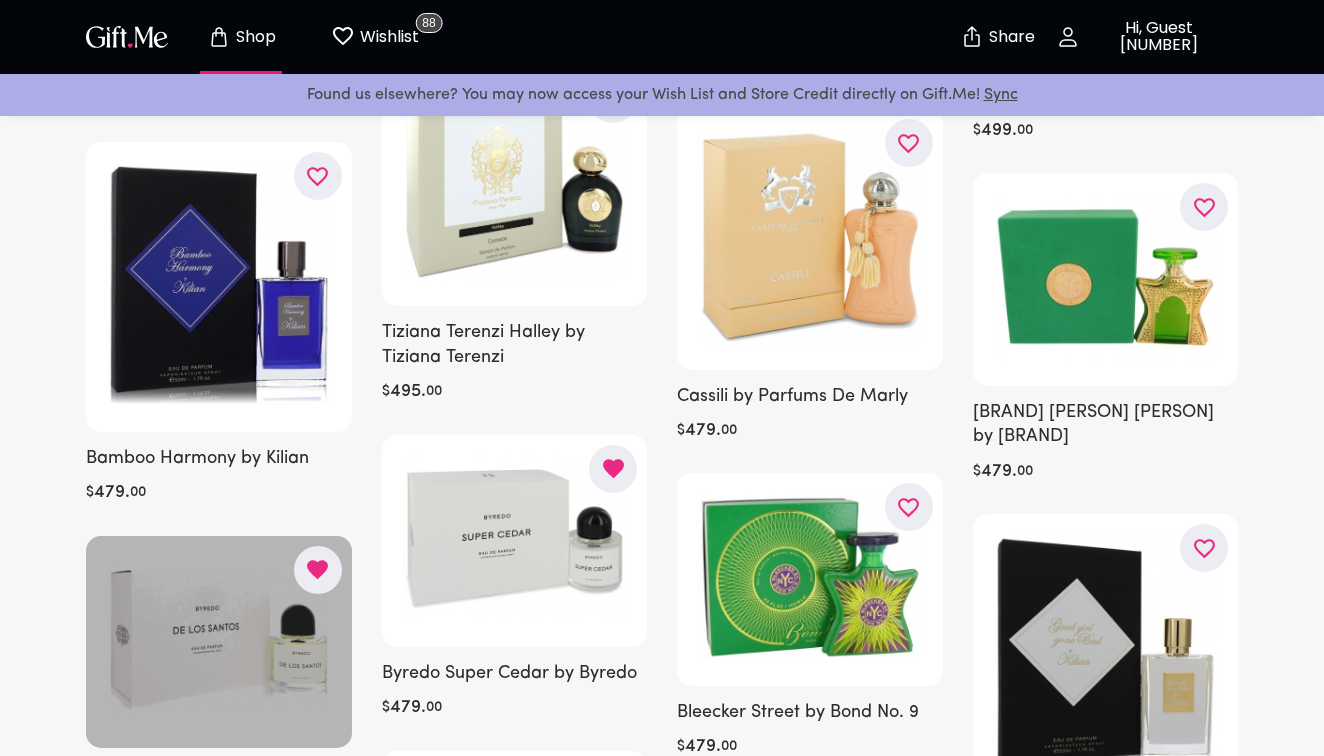 scroll, scrollTop: 23294, scrollLeft: 0, axis: vertical 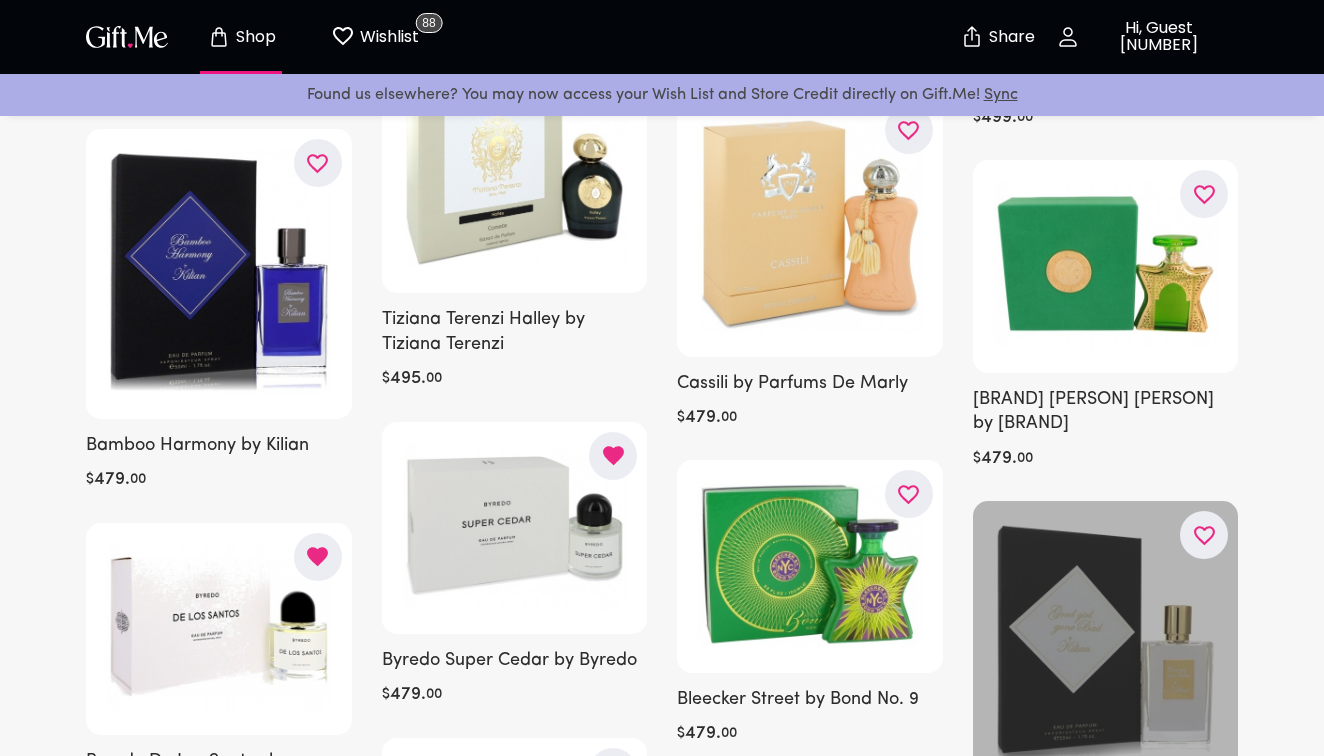 click 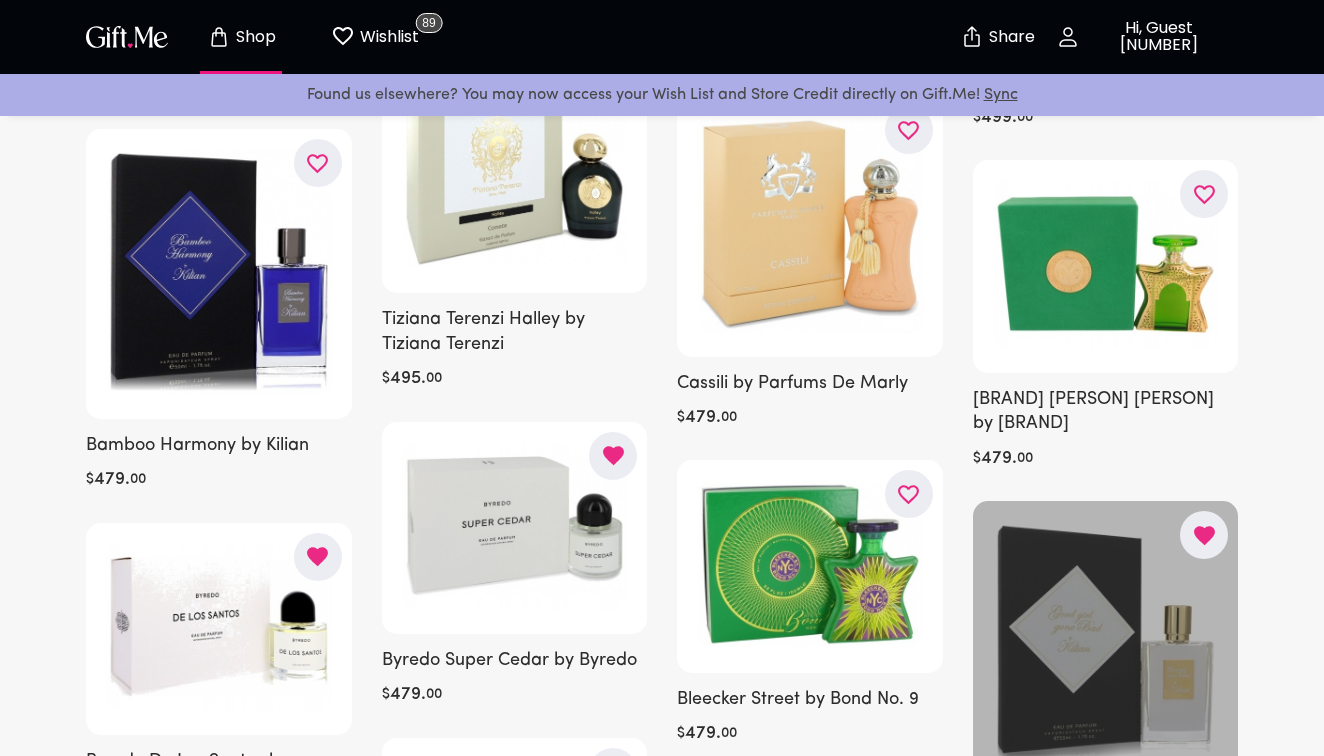 type 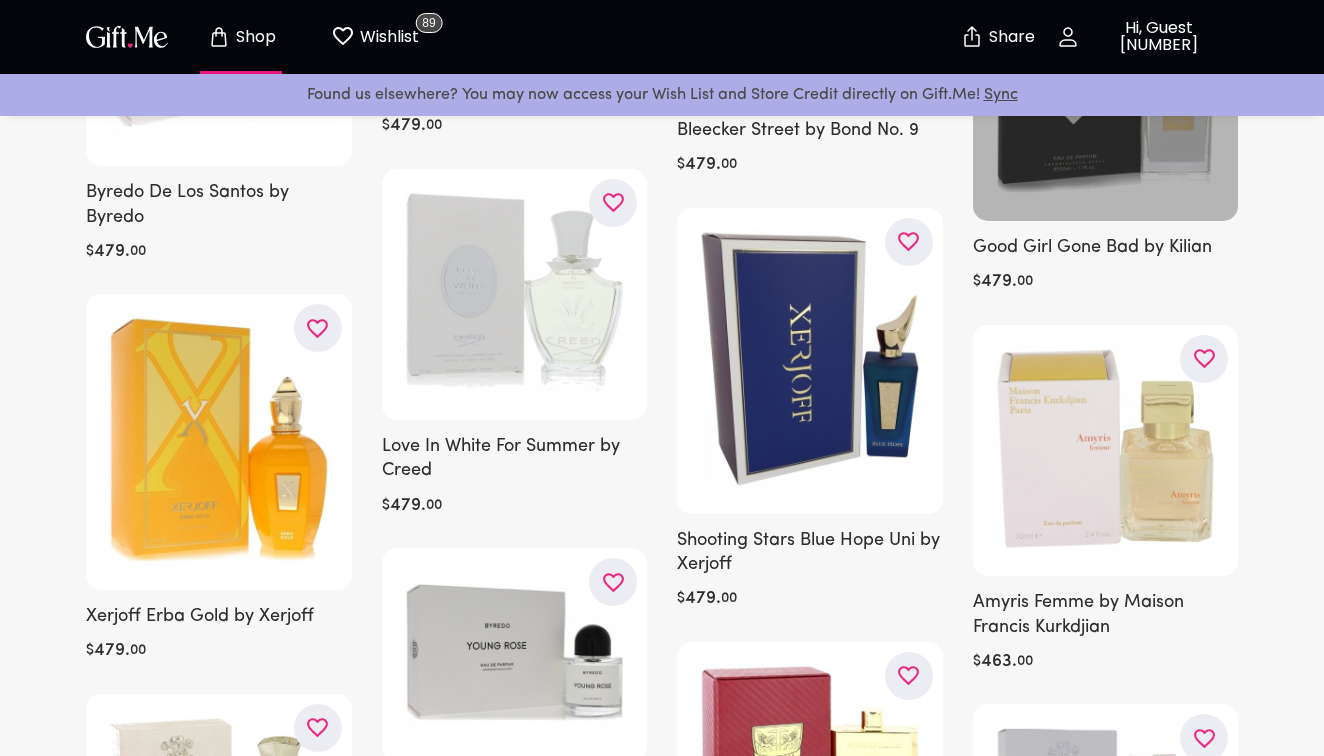 scroll, scrollTop: 23879, scrollLeft: 0, axis: vertical 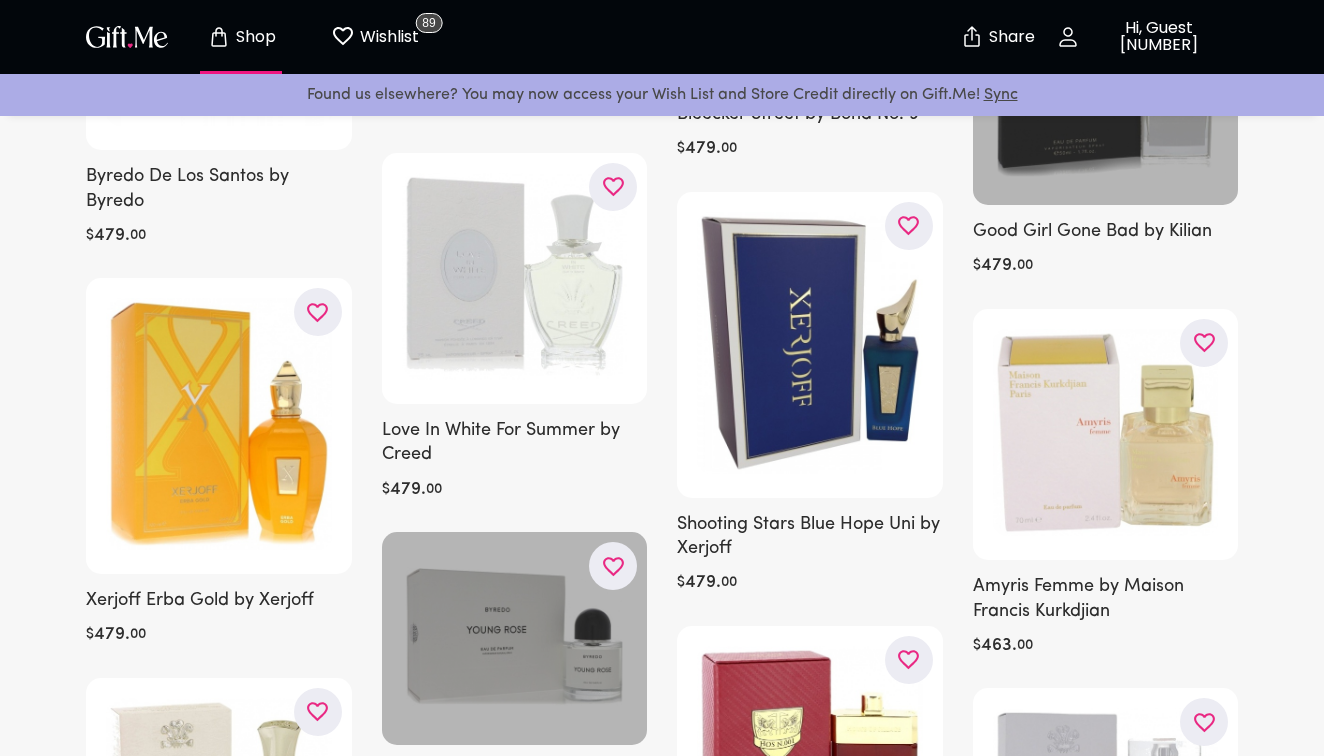 click 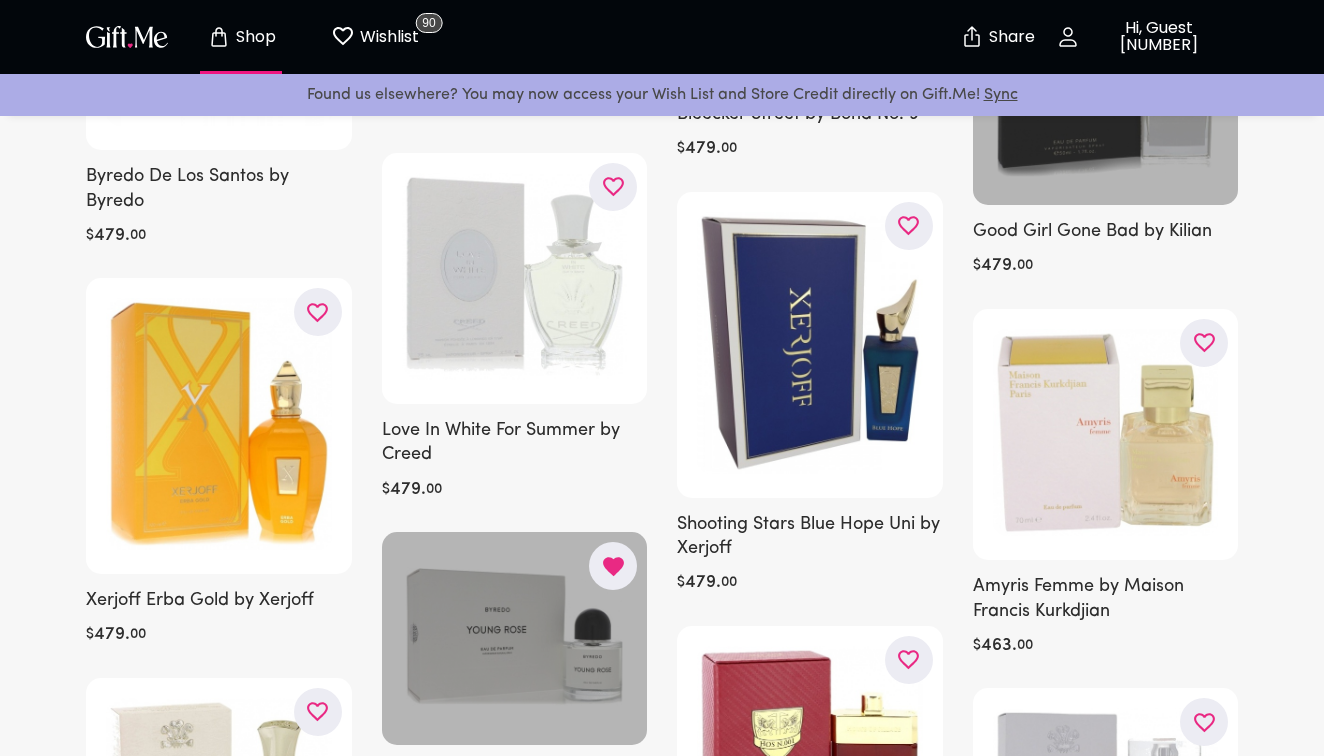 type 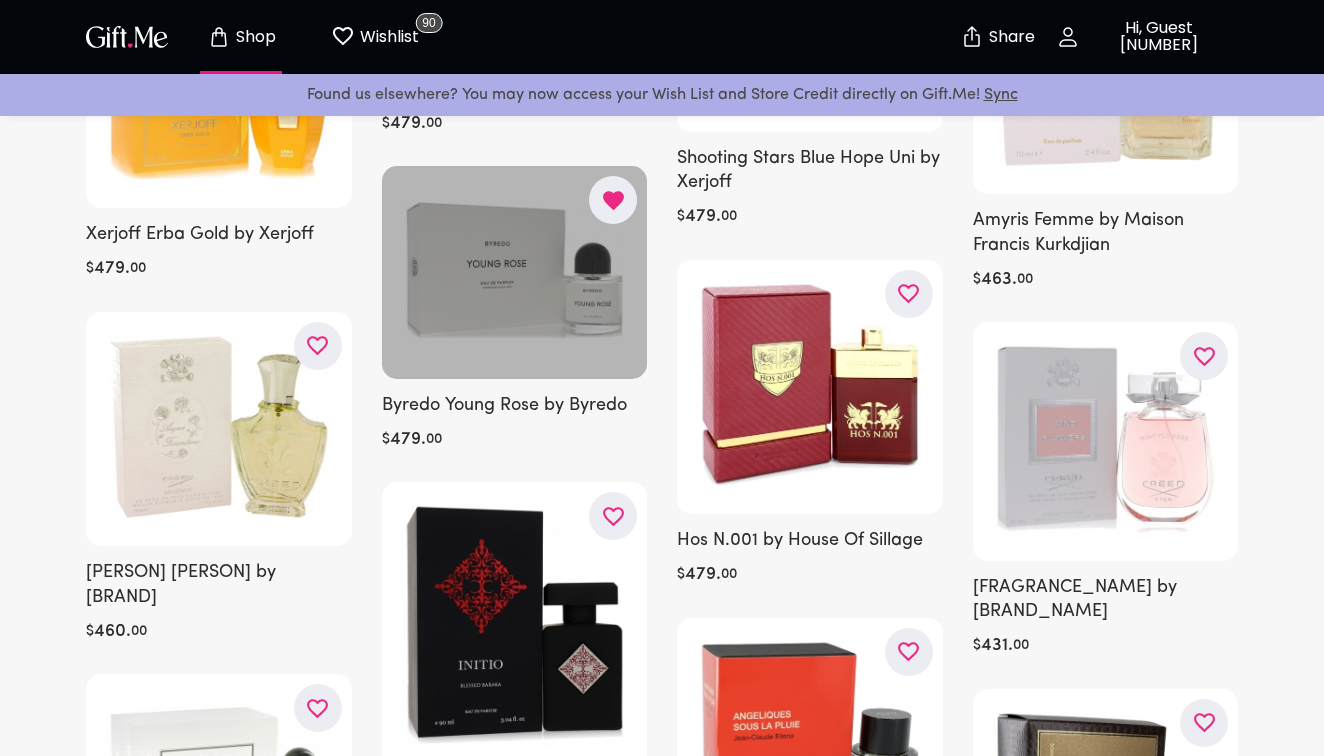 scroll, scrollTop: 24248, scrollLeft: 0, axis: vertical 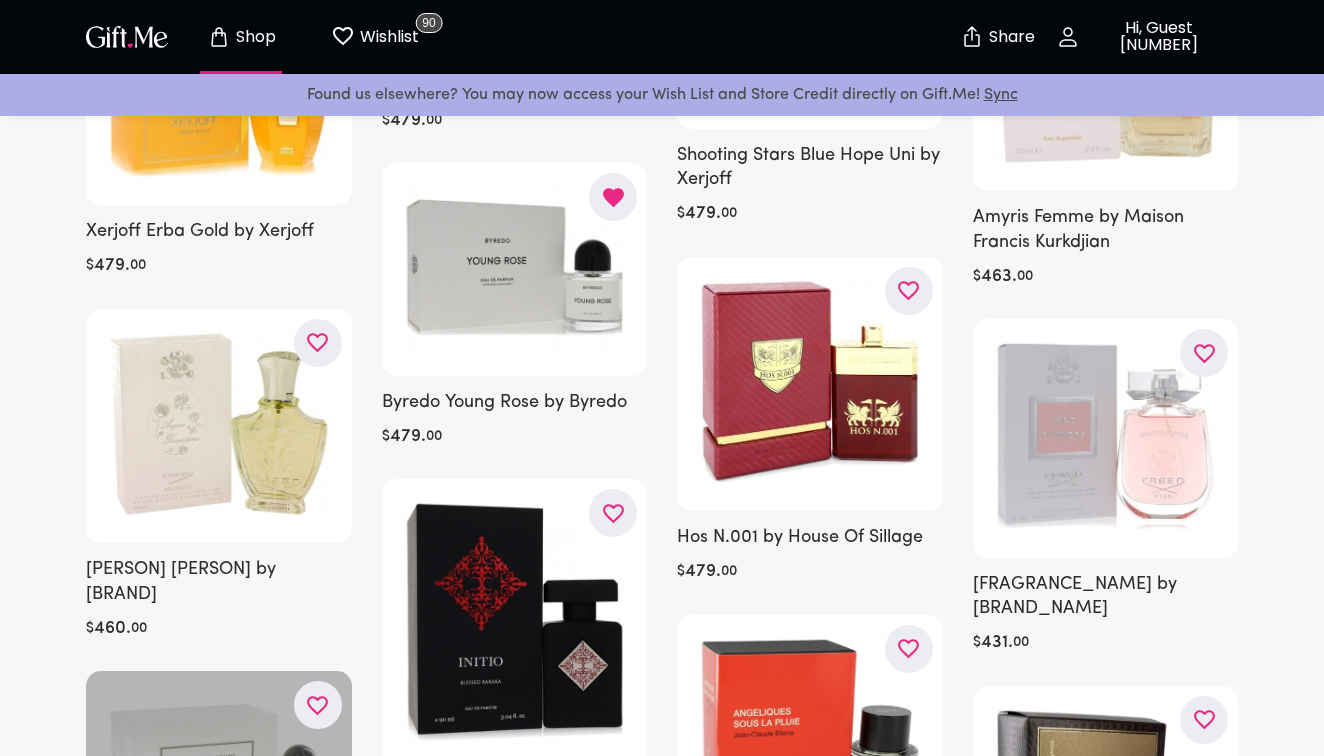 click 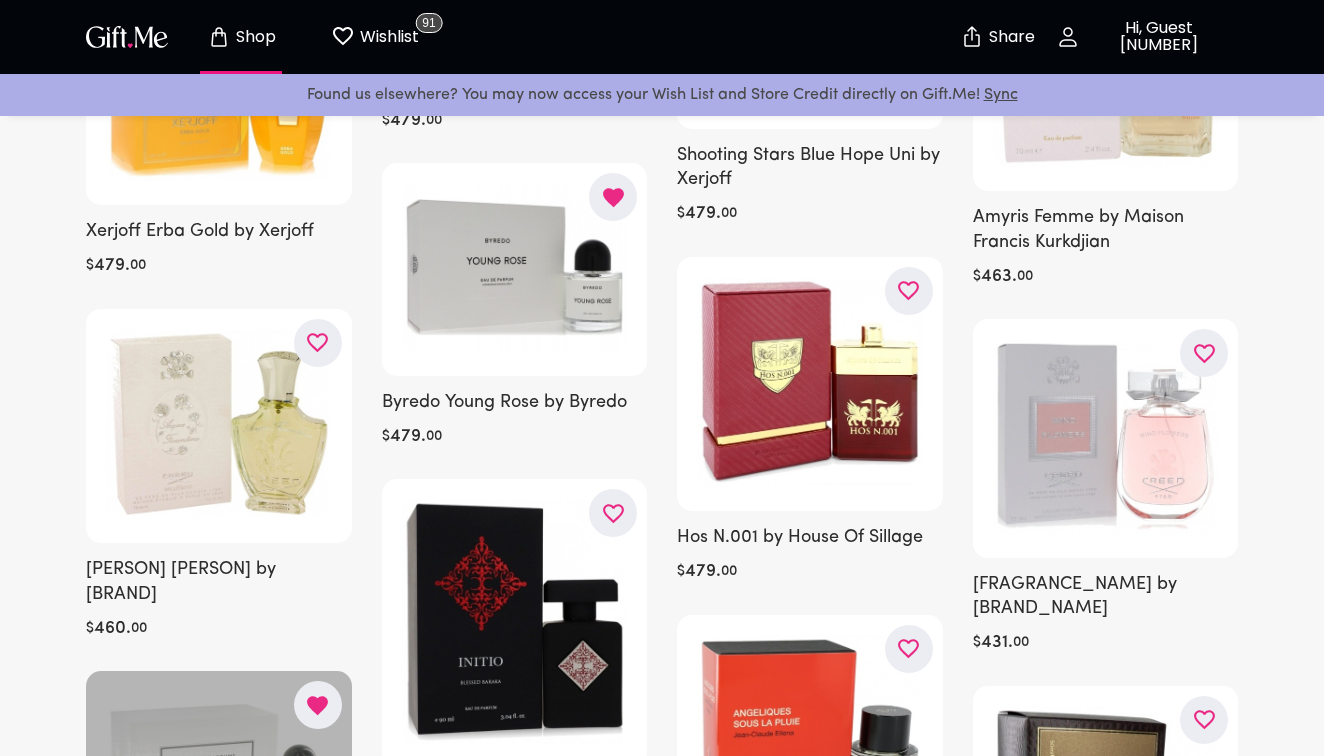 type 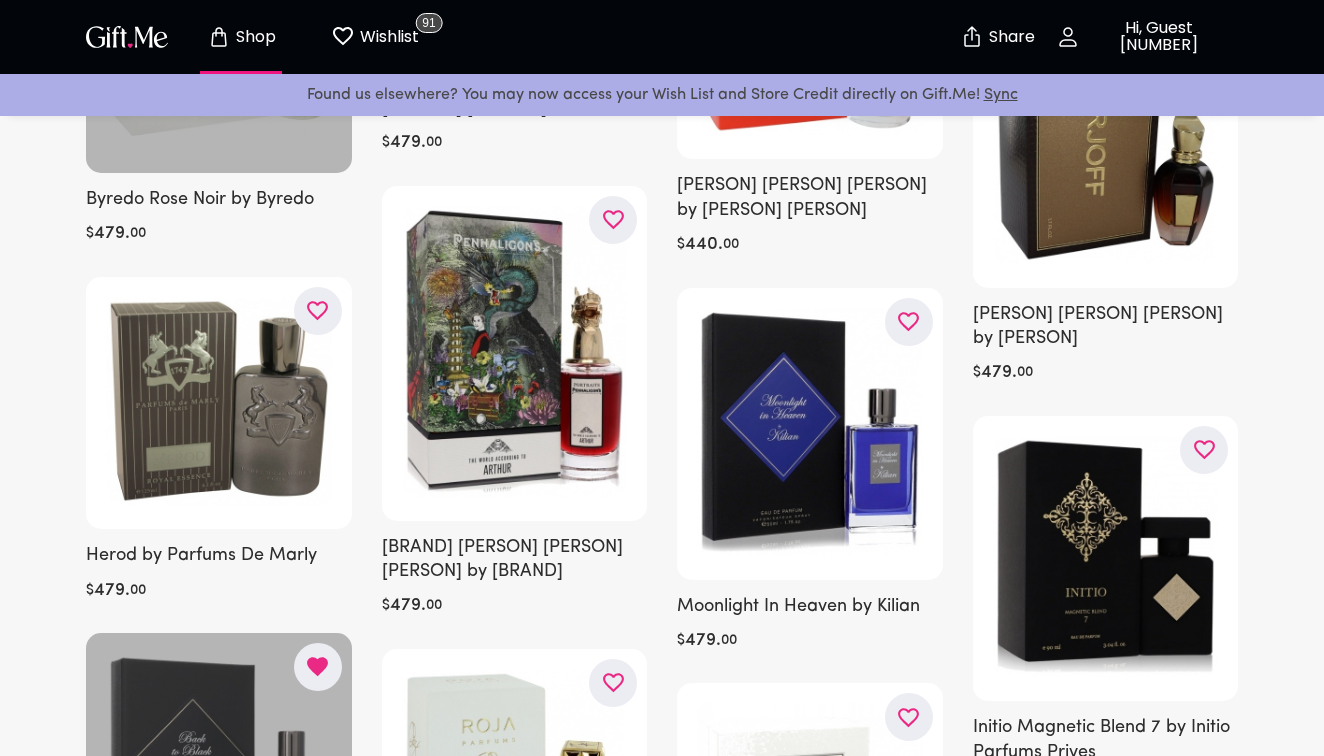 scroll, scrollTop: 25081, scrollLeft: 0, axis: vertical 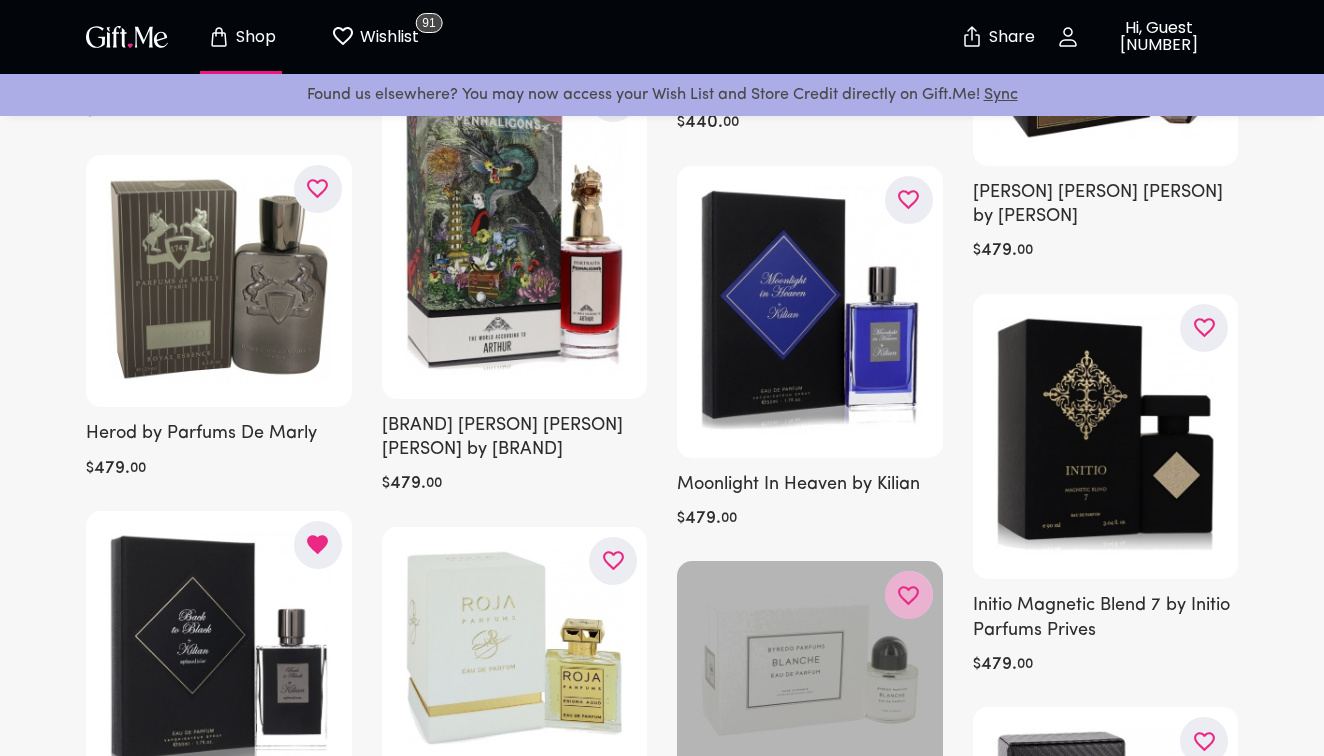 click 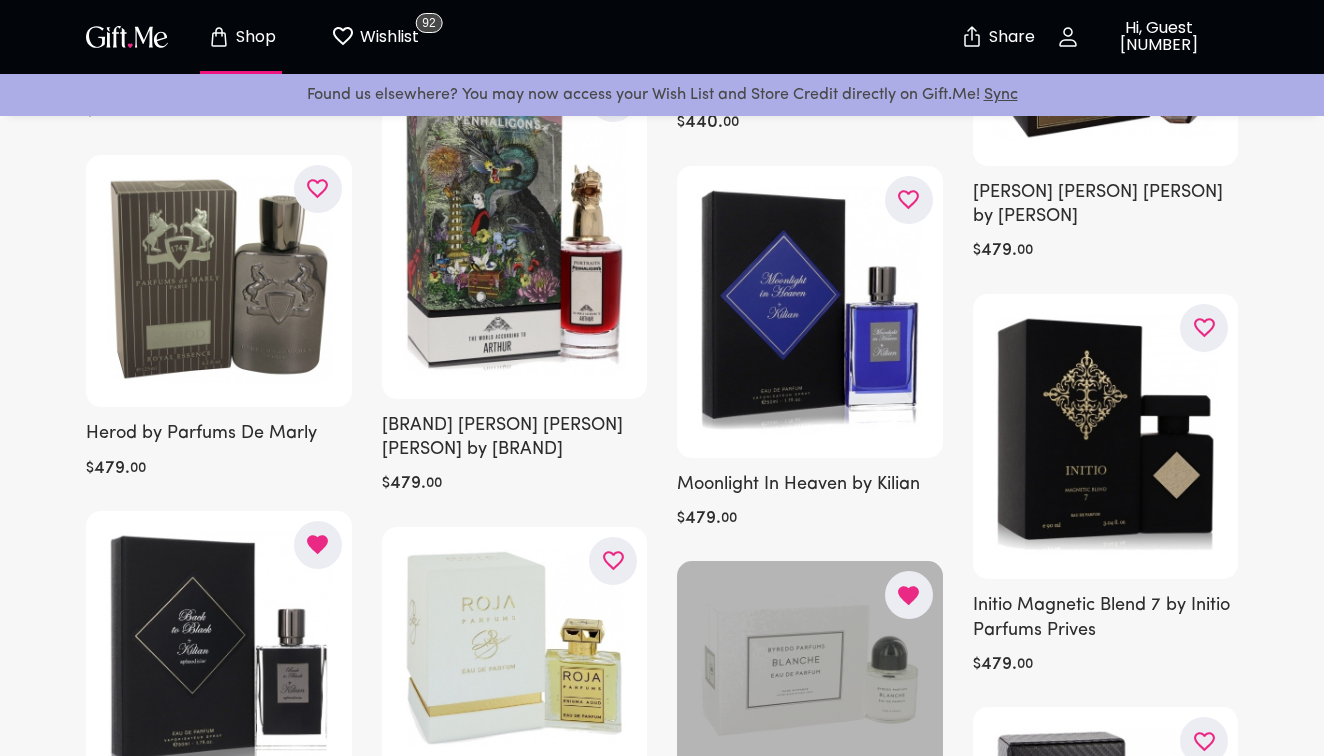 type 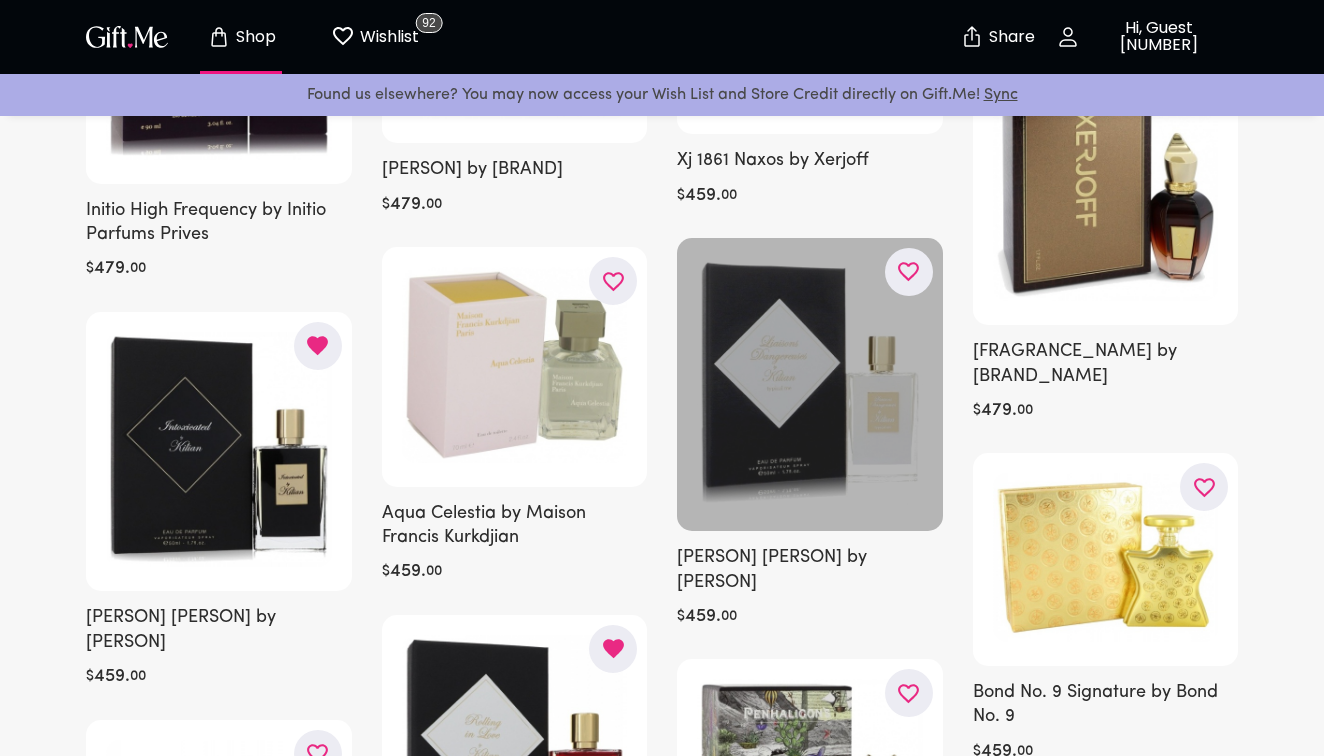 scroll, scrollTop: 26135, scrollLeft: 0, axis: vertical 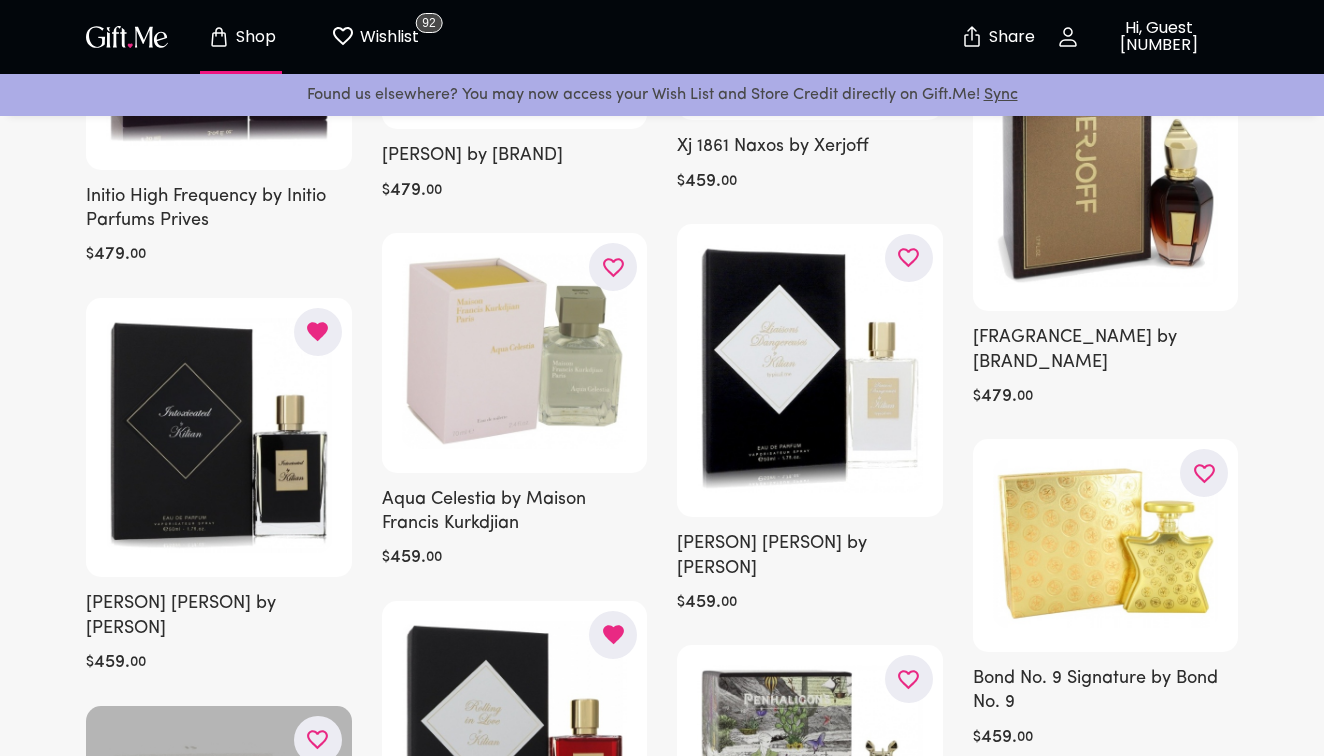 click 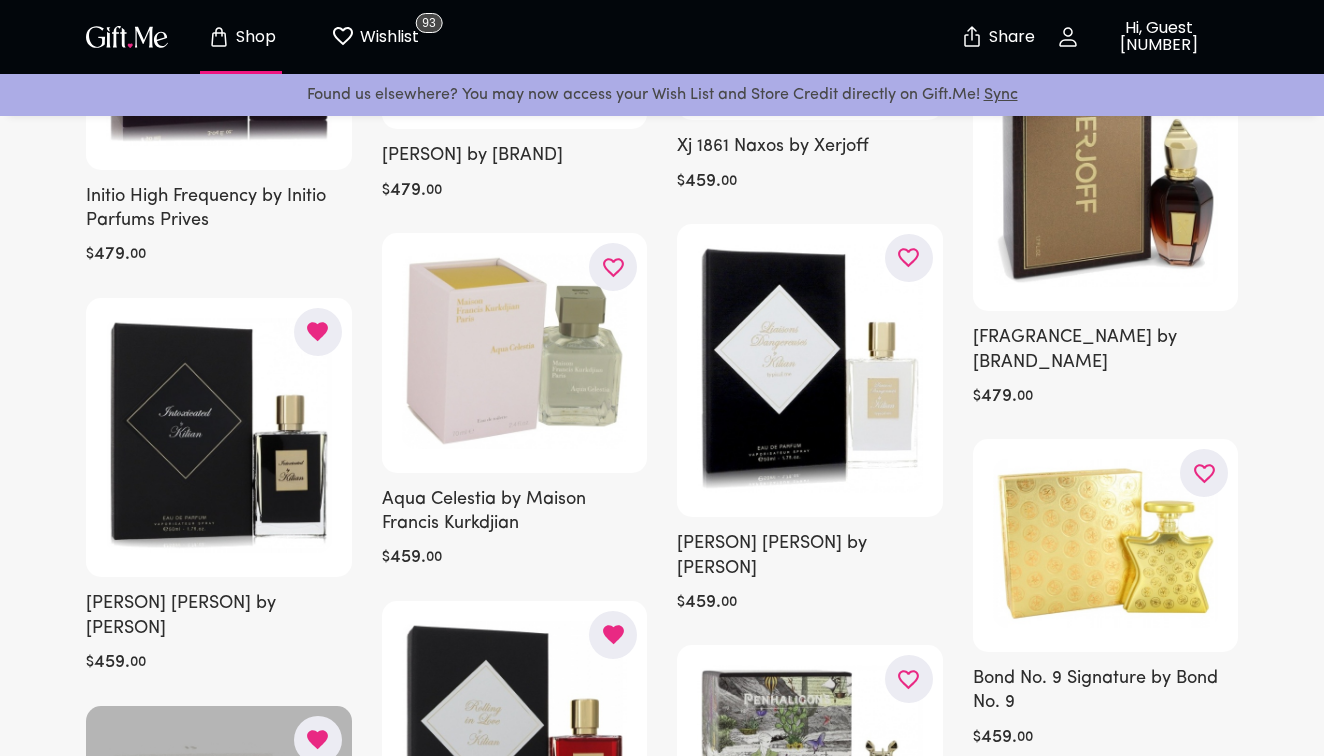 type 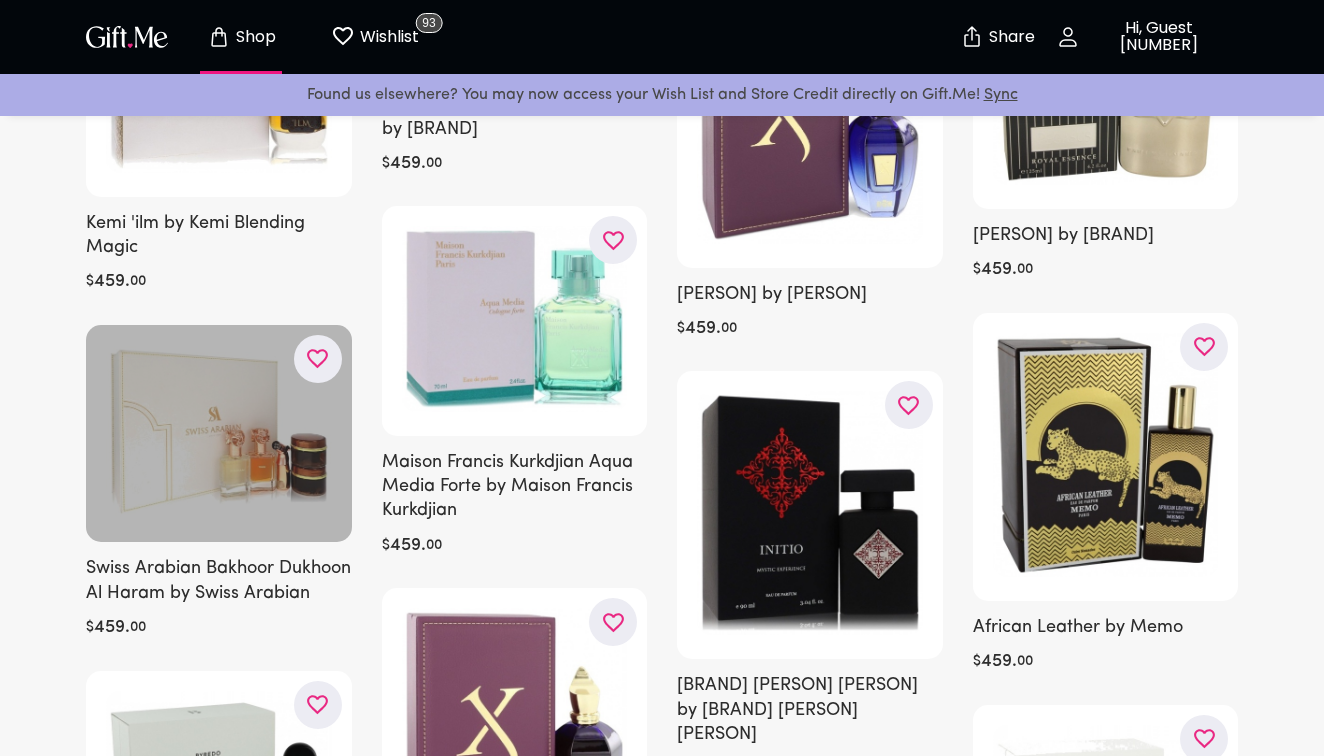 scroll, scrollTop: 27691, scrollLeft: 0, axis: vertical 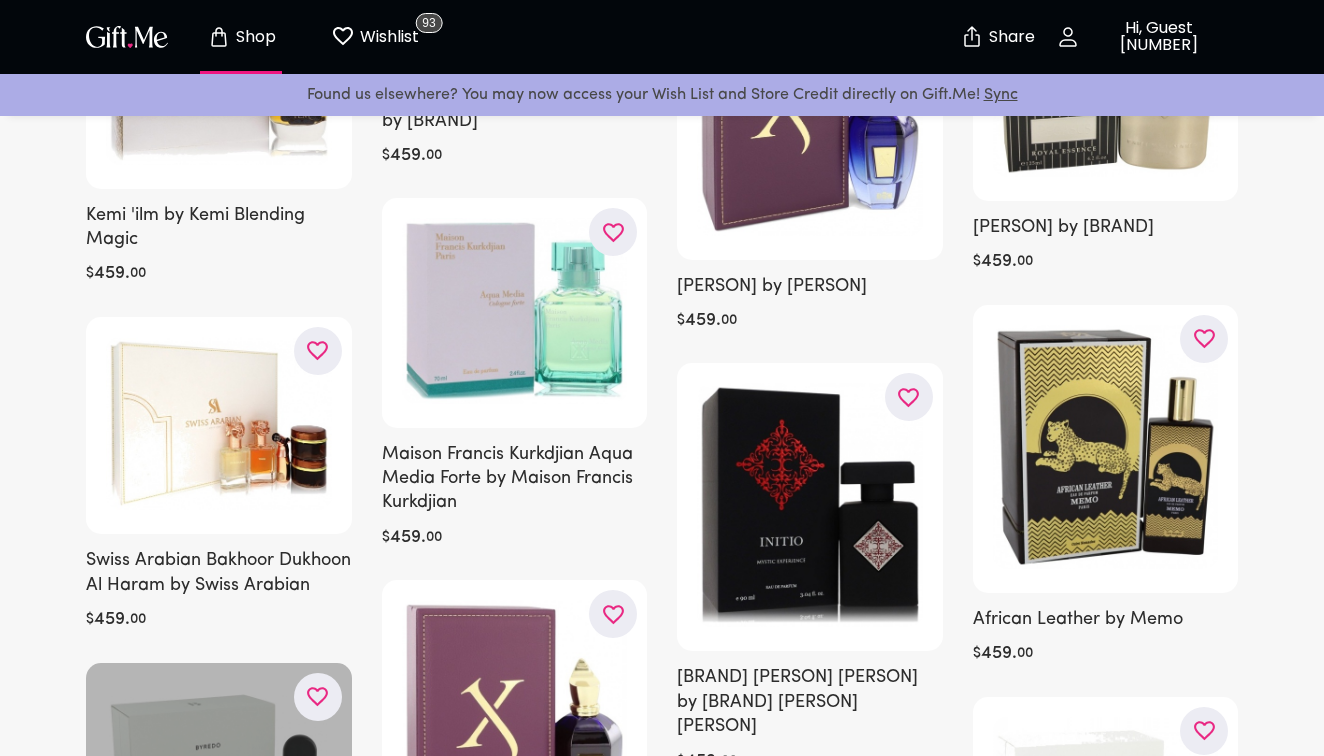 click 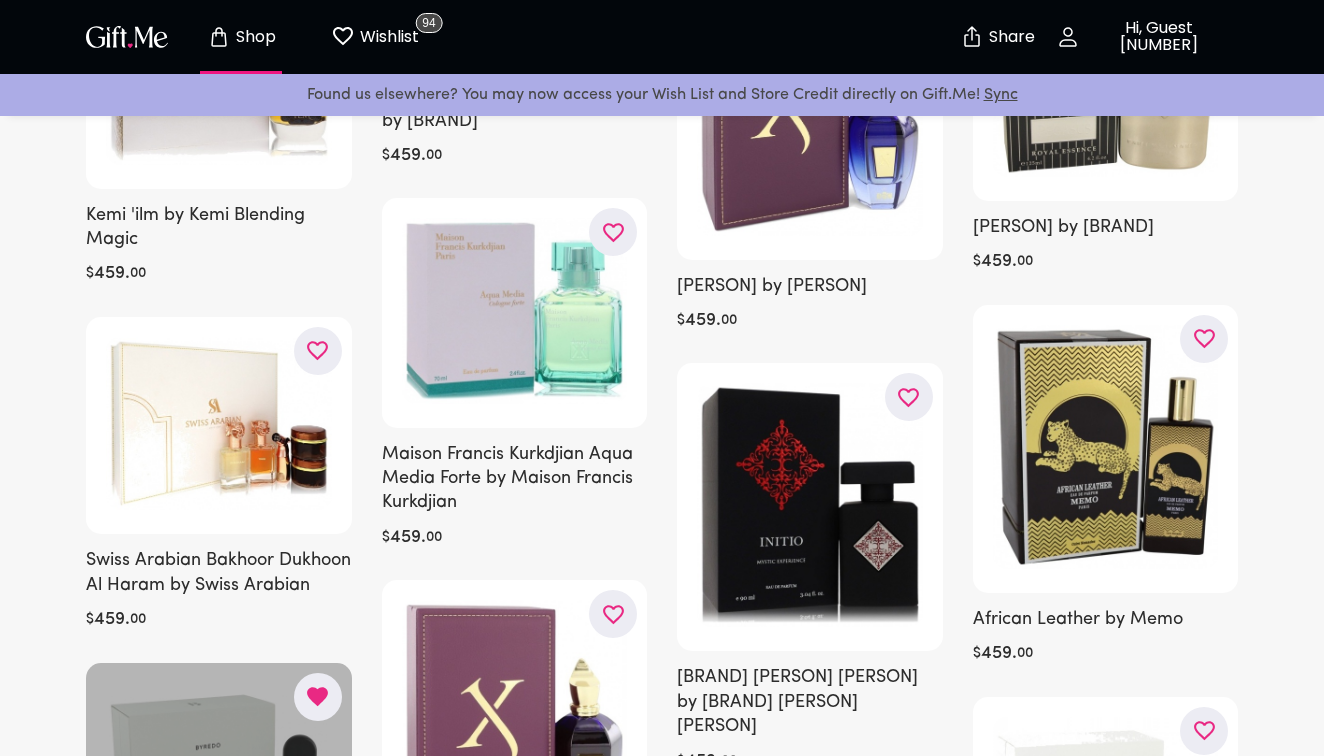 type 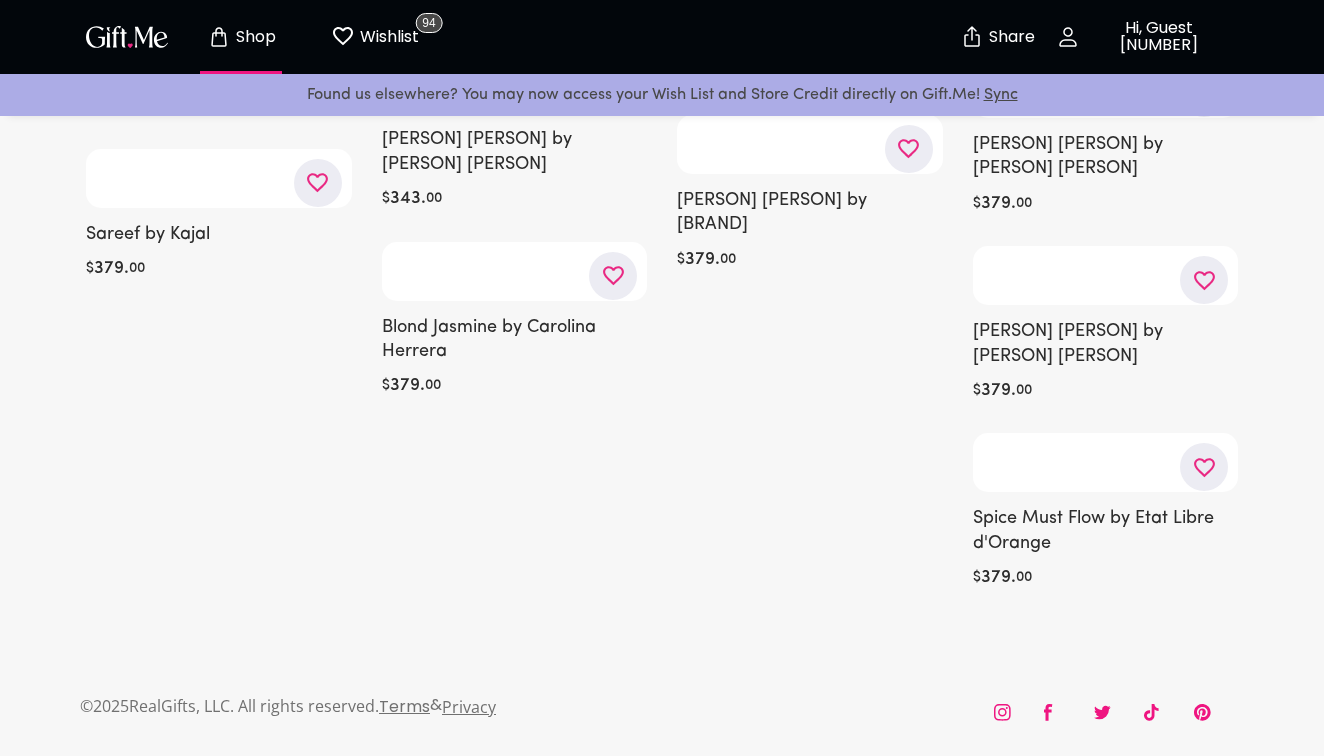 scroll, scrollTop: 36088, scrollLeft: 0, axis: vertical 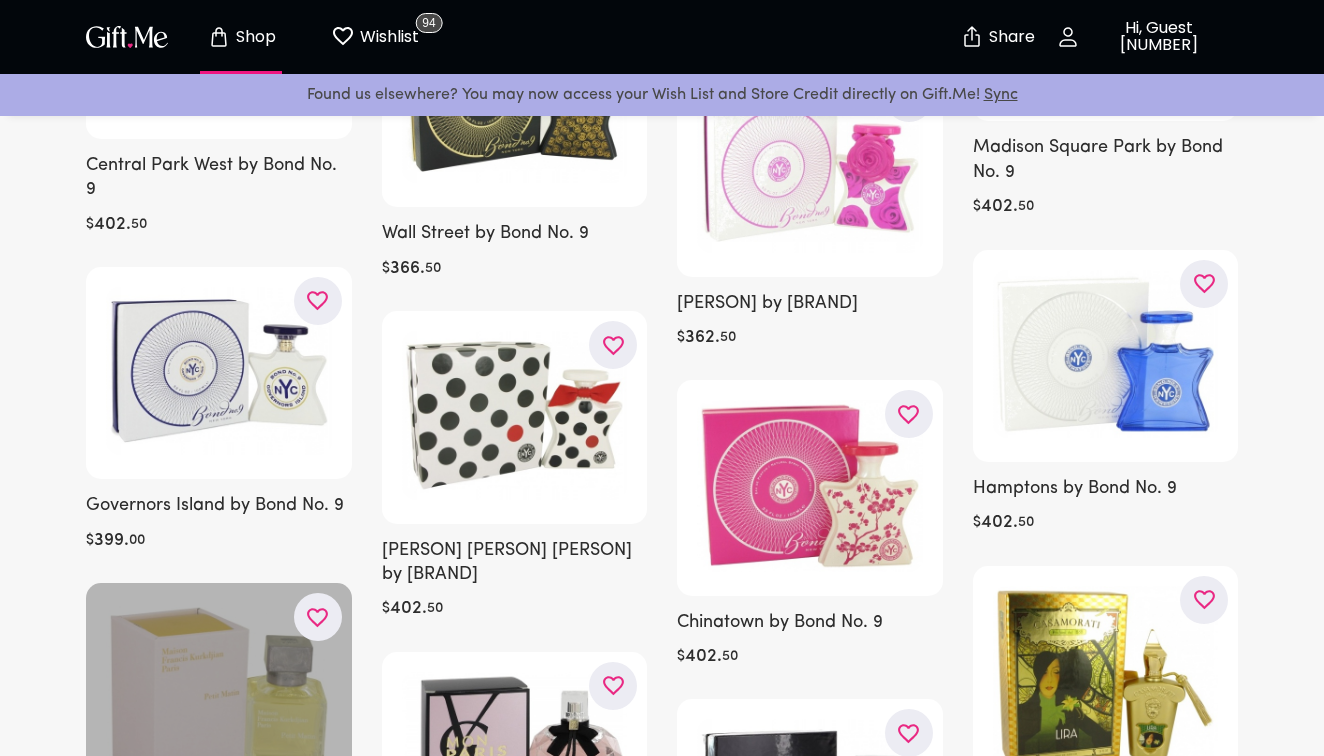 click 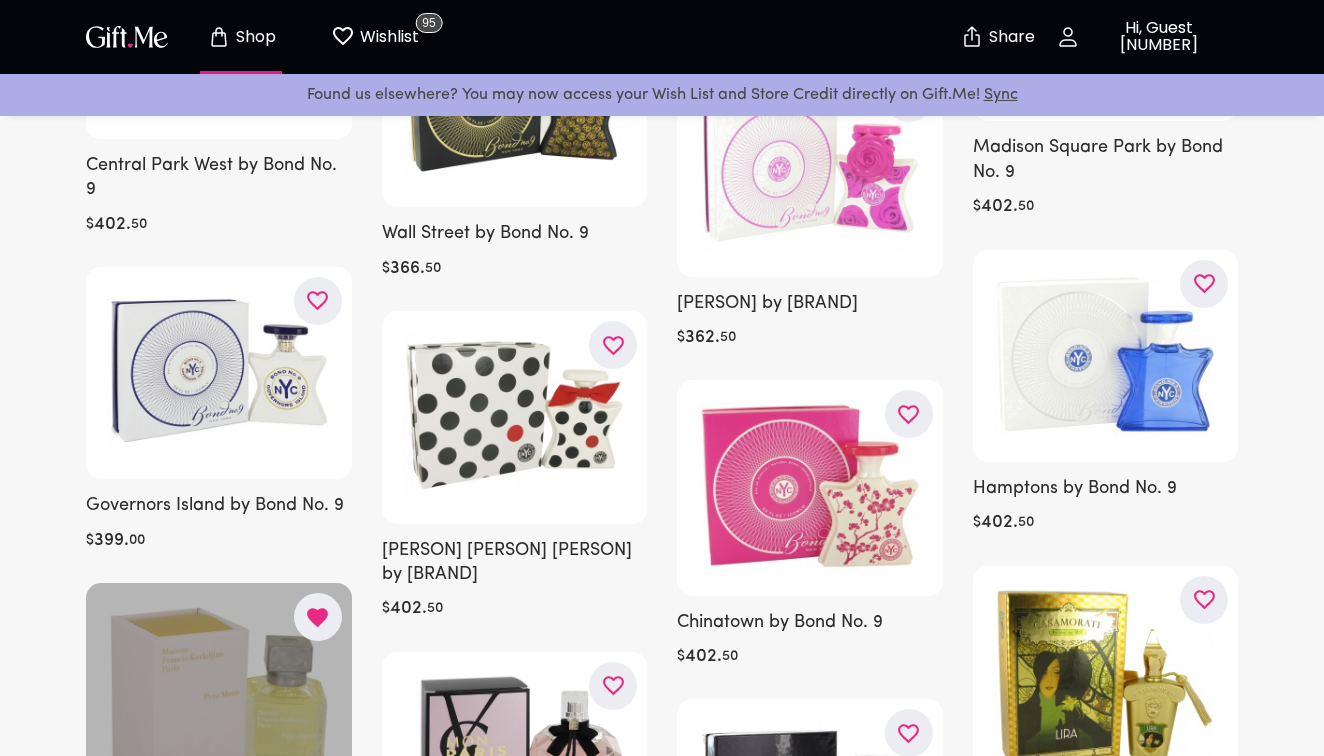 type 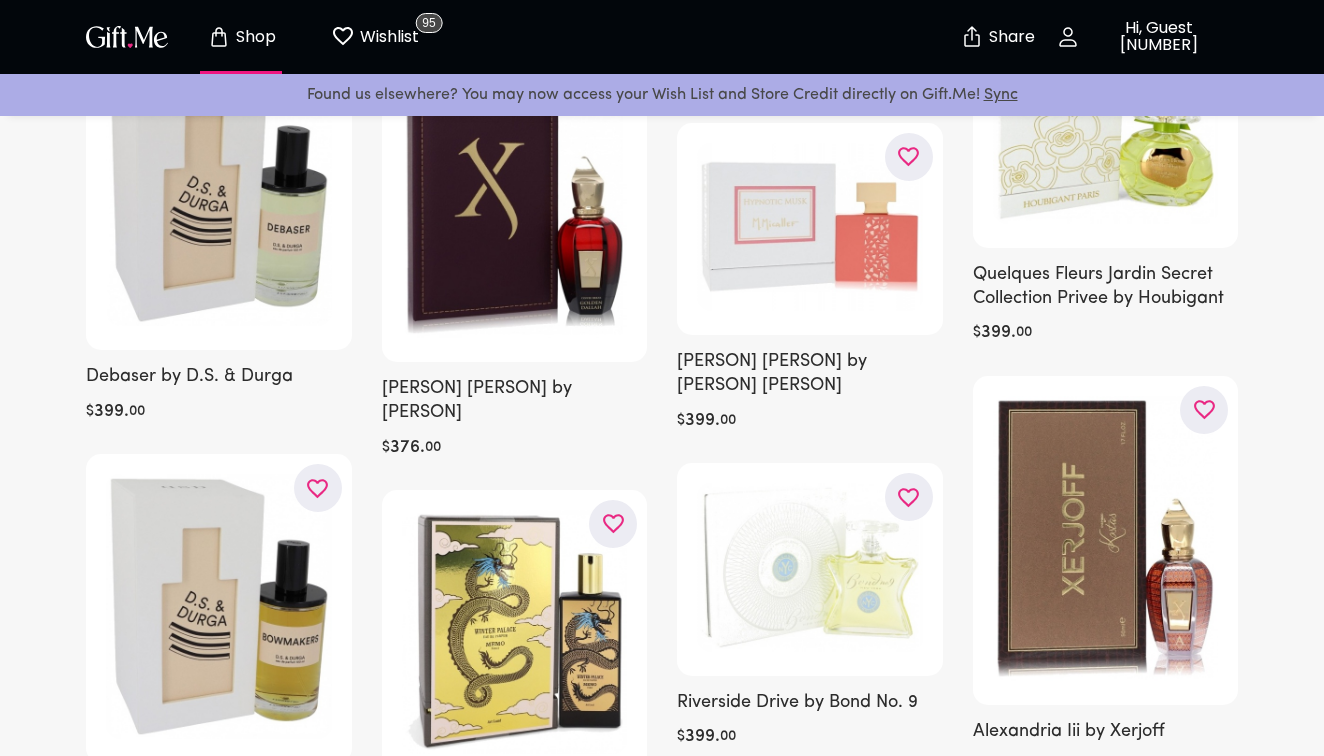 scroll, scrollTop: 38349, scrollLeft: 0, axis: vertical 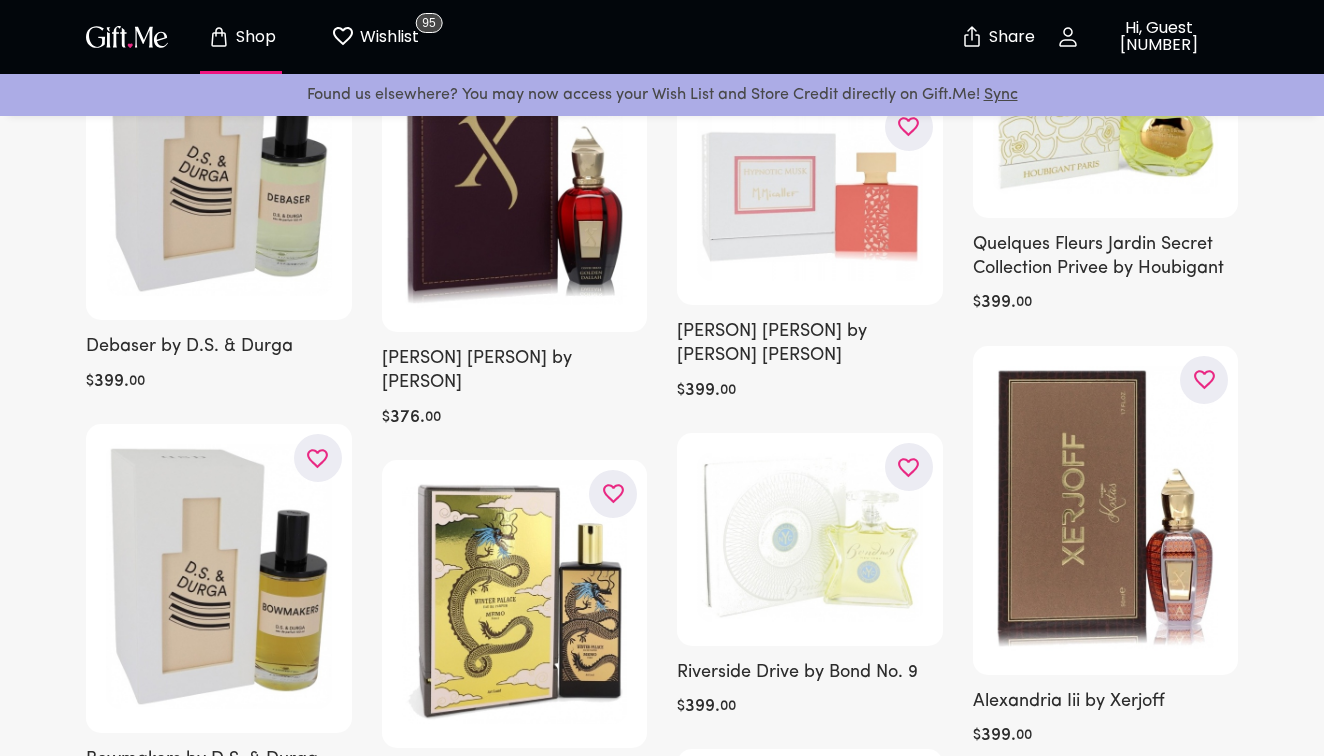 click 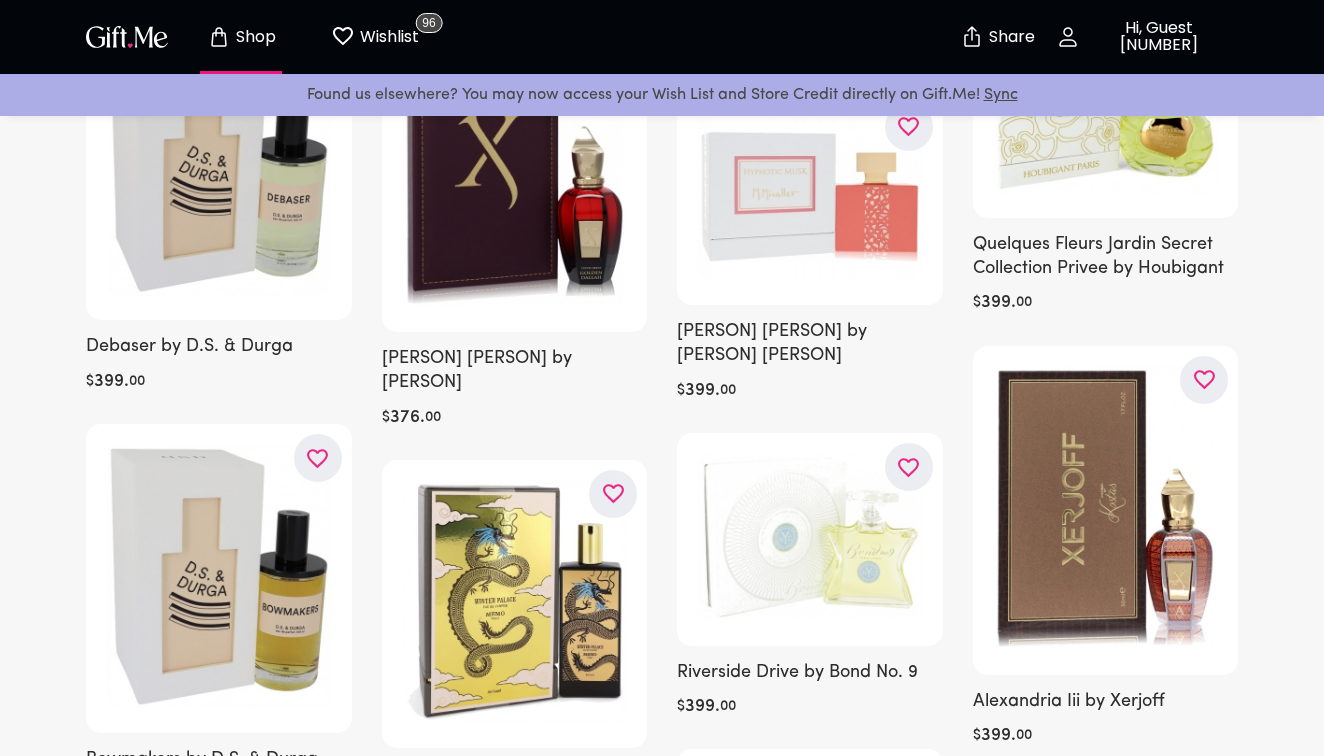 type 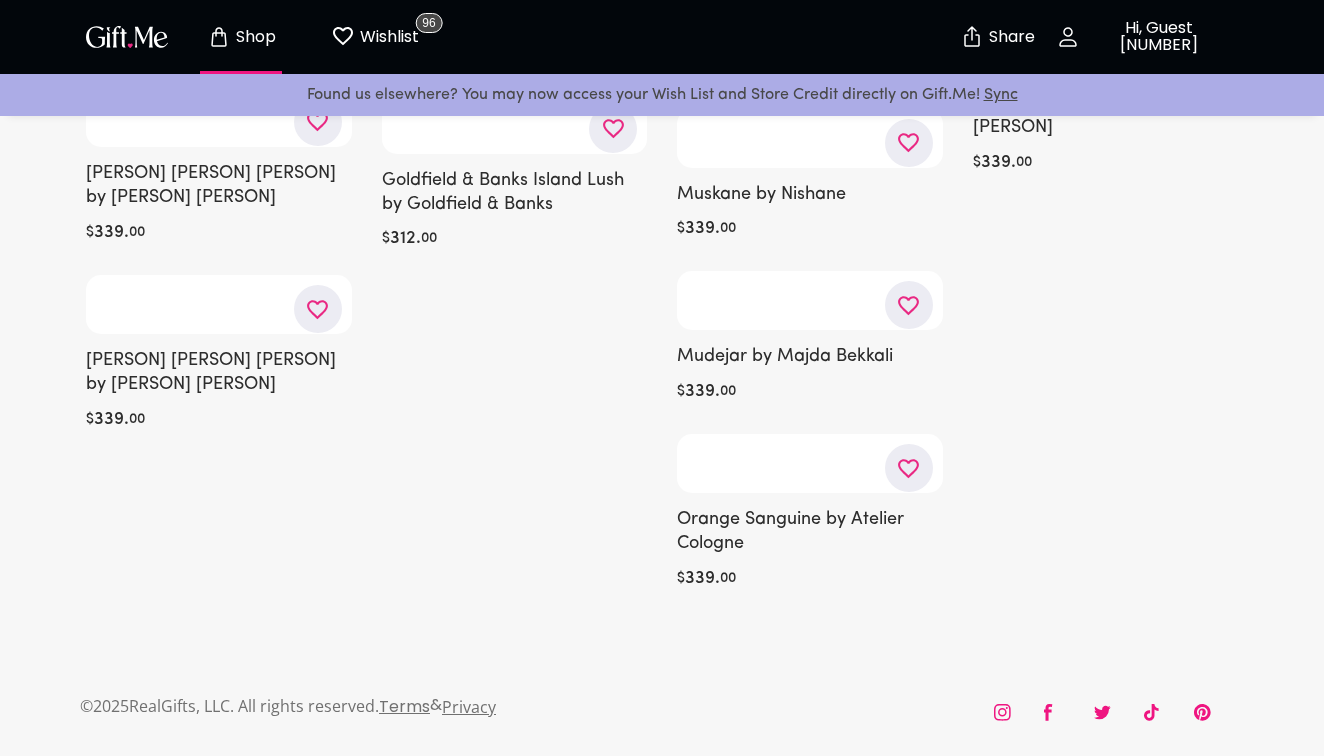 scroll, scrollTop: 48365, scrollLeft: 0, axis: vertical 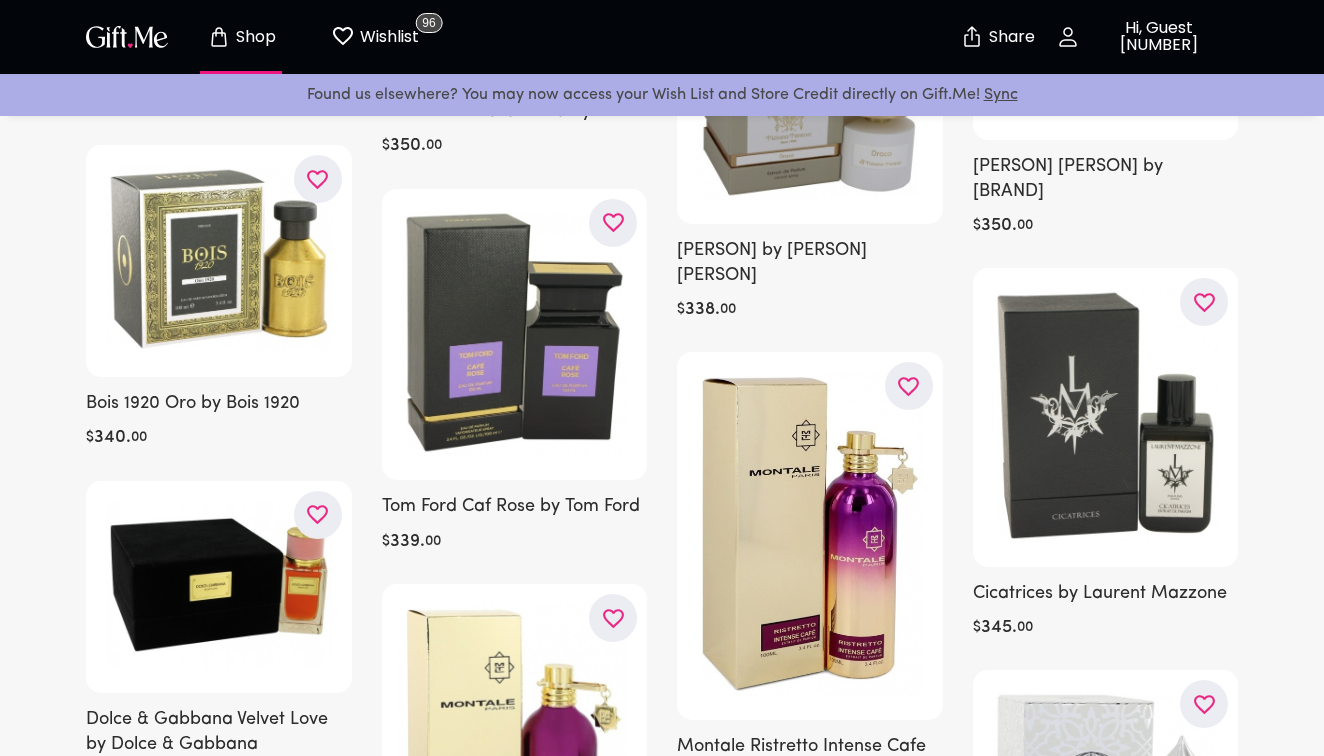 click at bounding box center (909, 882) 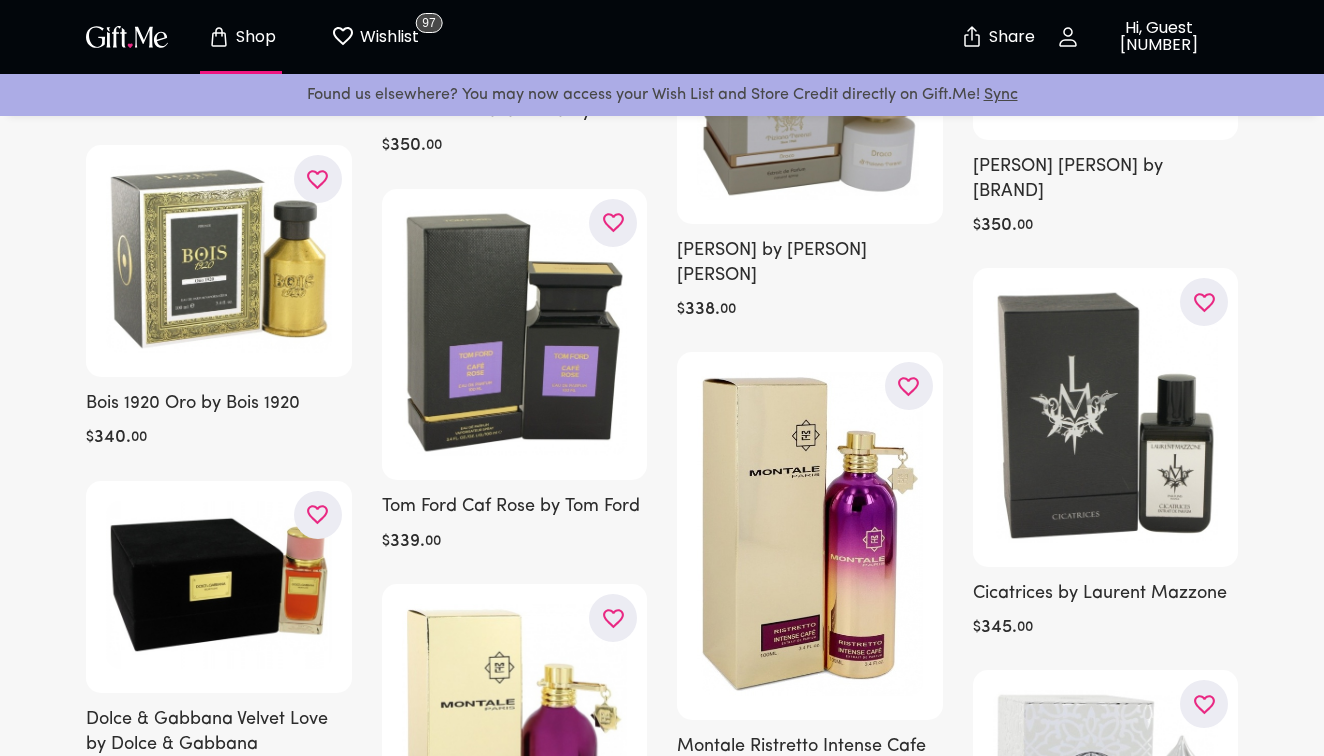 type 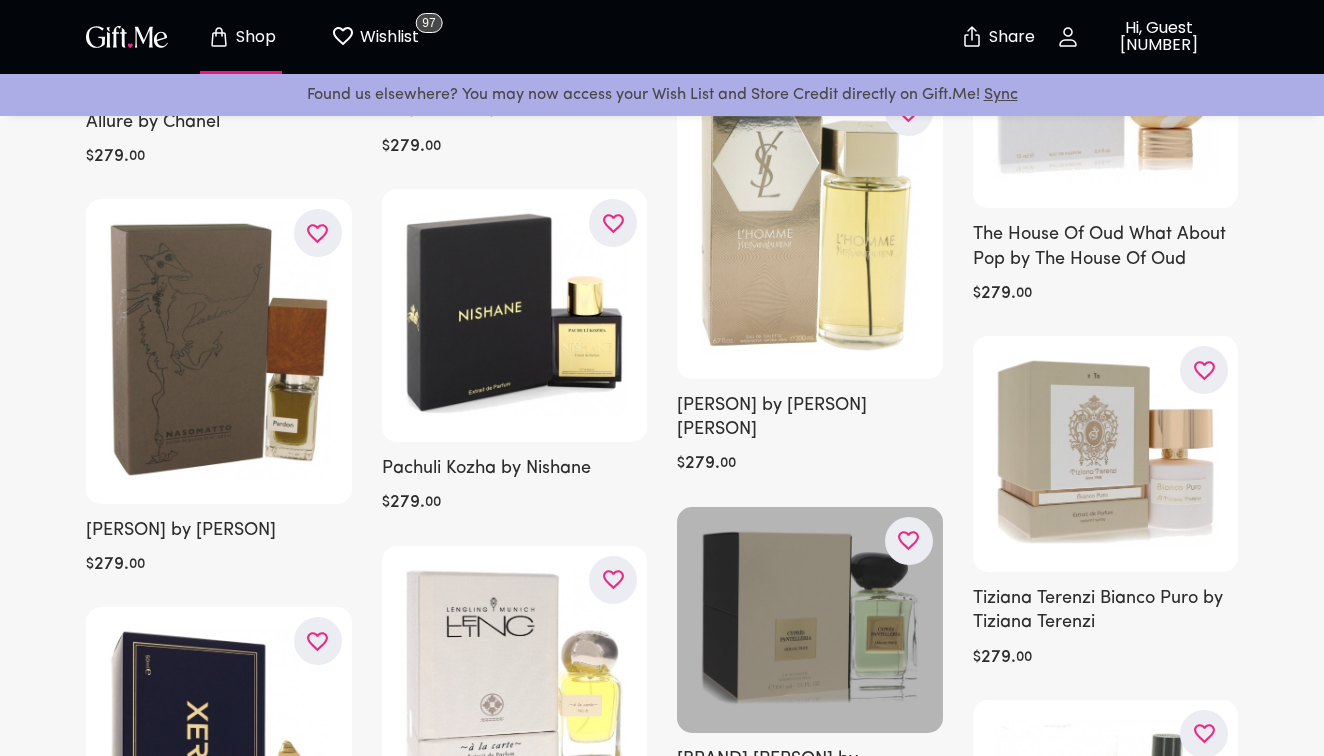 scroll, scrollTop: 71424, scrollLeft: 0, axis: vertical 